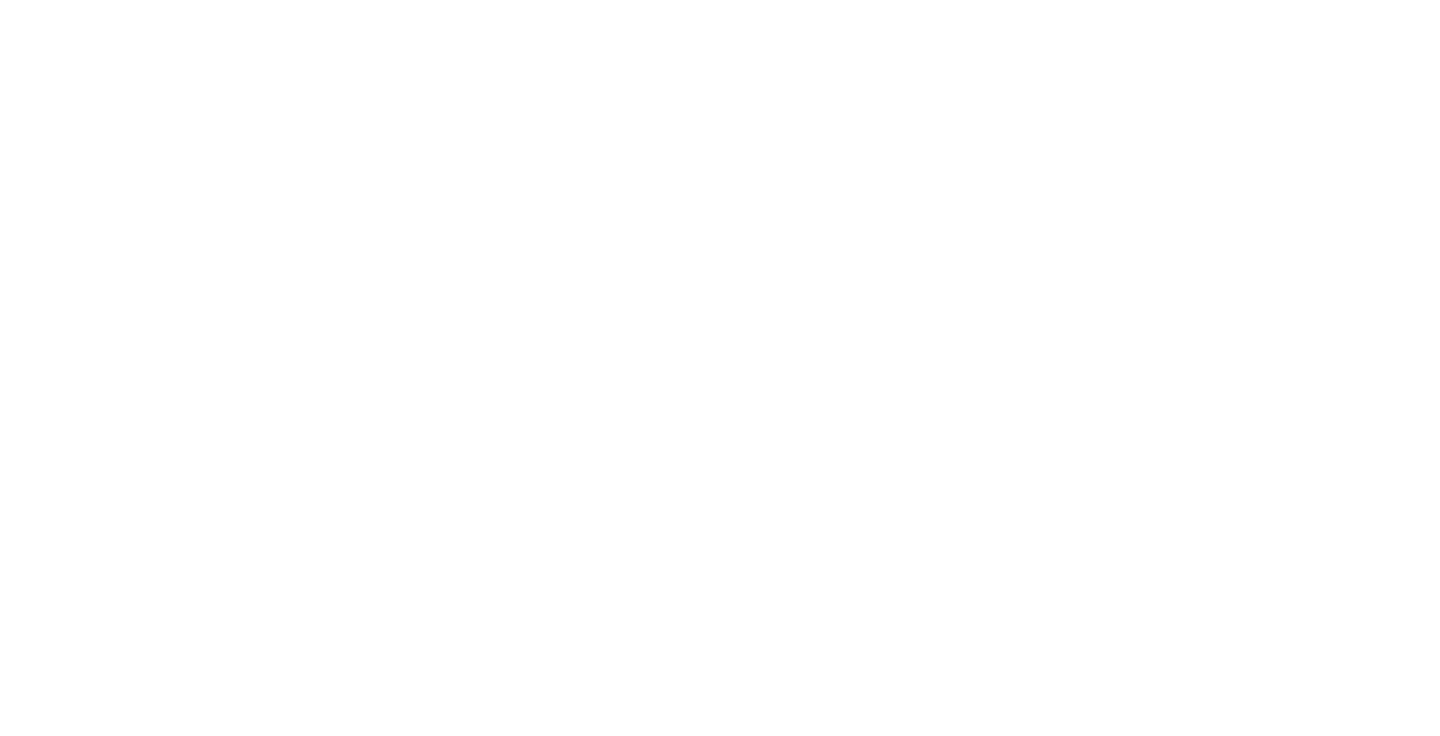 scroll, scrollTop: 0, scrollLeft: 0, axis: both 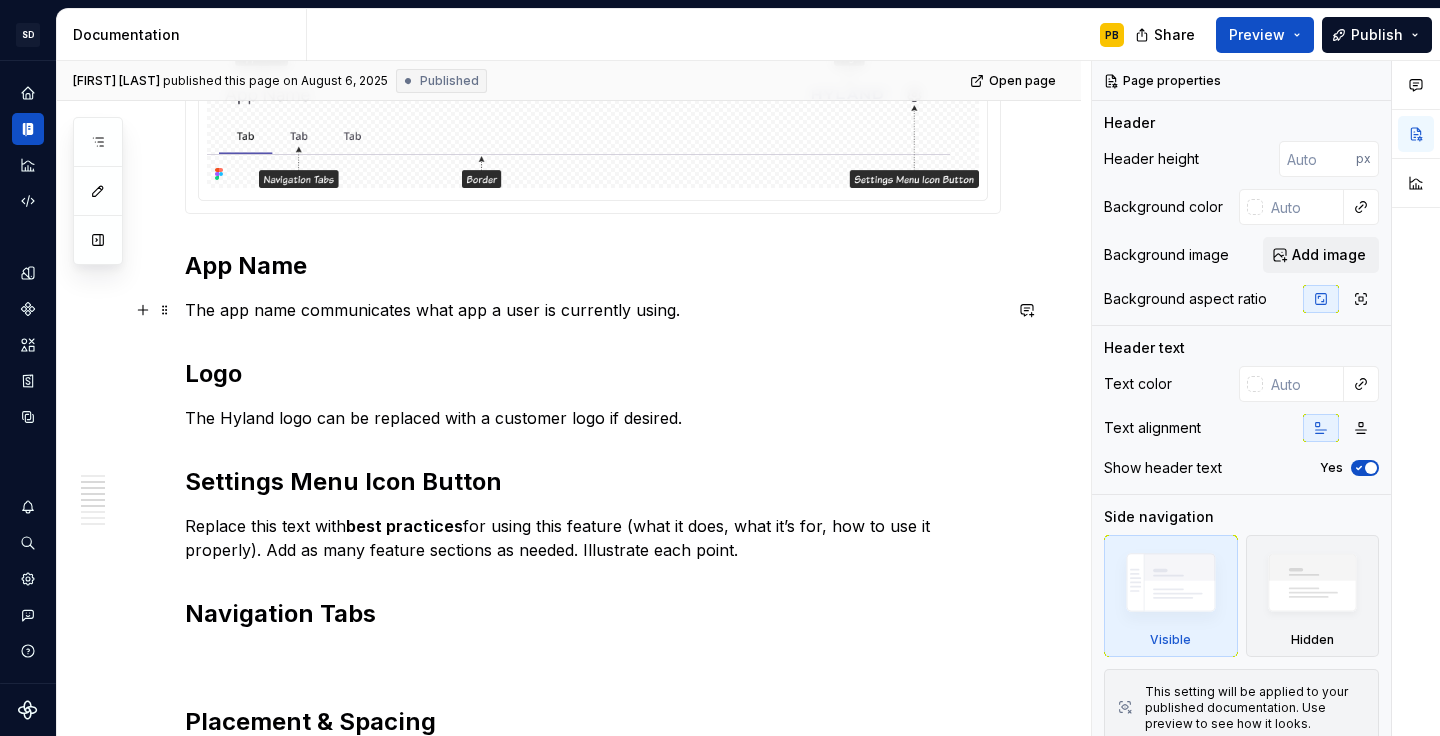 click on "The app name communicates what app a user is currently using." at bounding box center (593, 310) 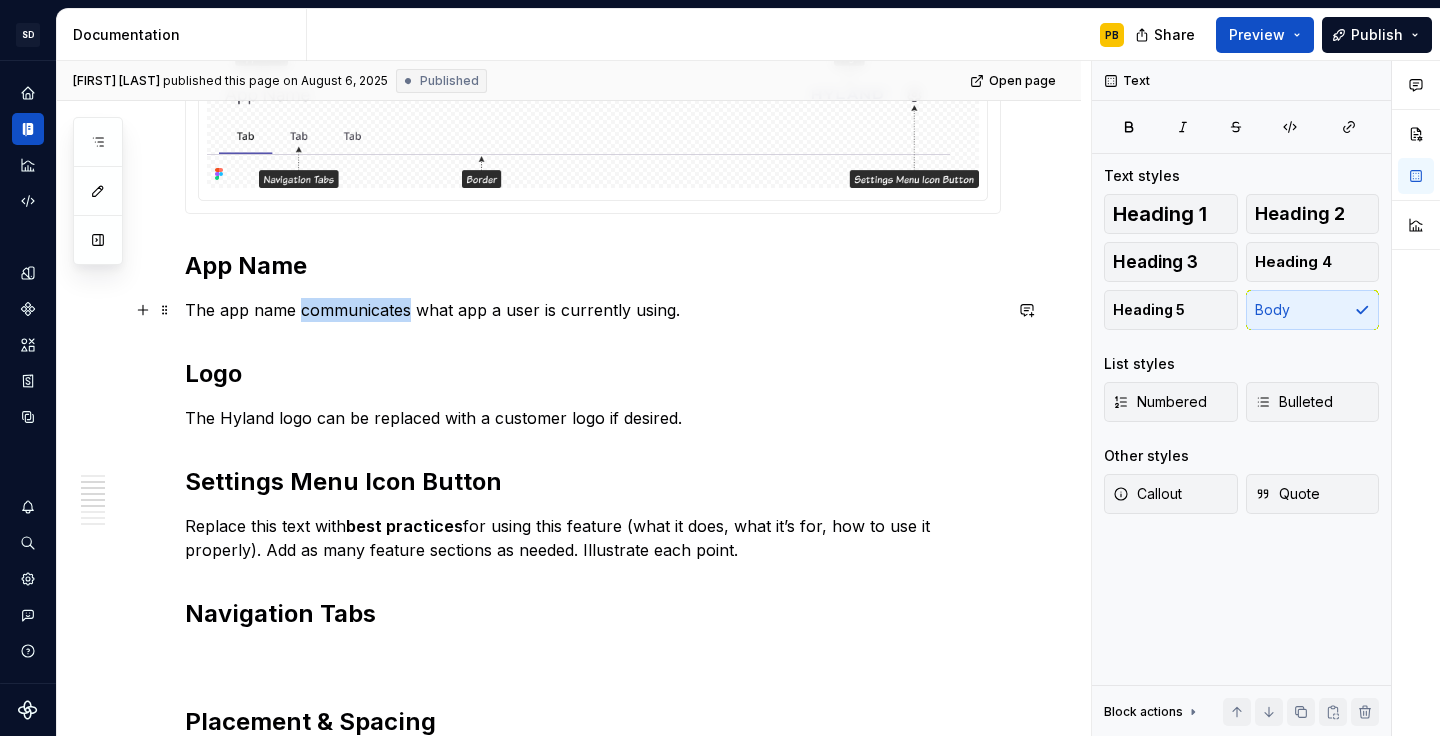 click on "The app name communicates what app a user is currently using." at bounding box center [593, 310] 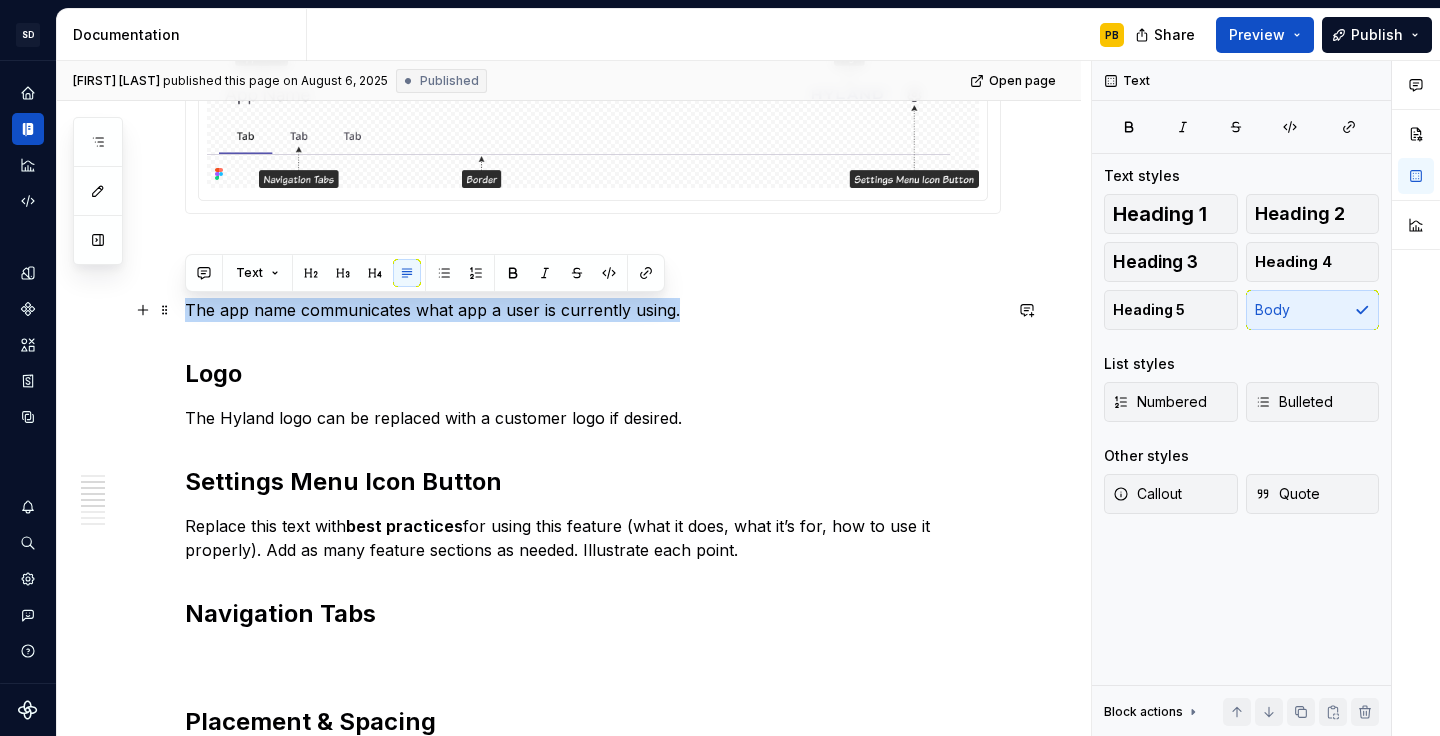 click on "The app name communicates what app a user is currently using." at bounding box center [593, 310] 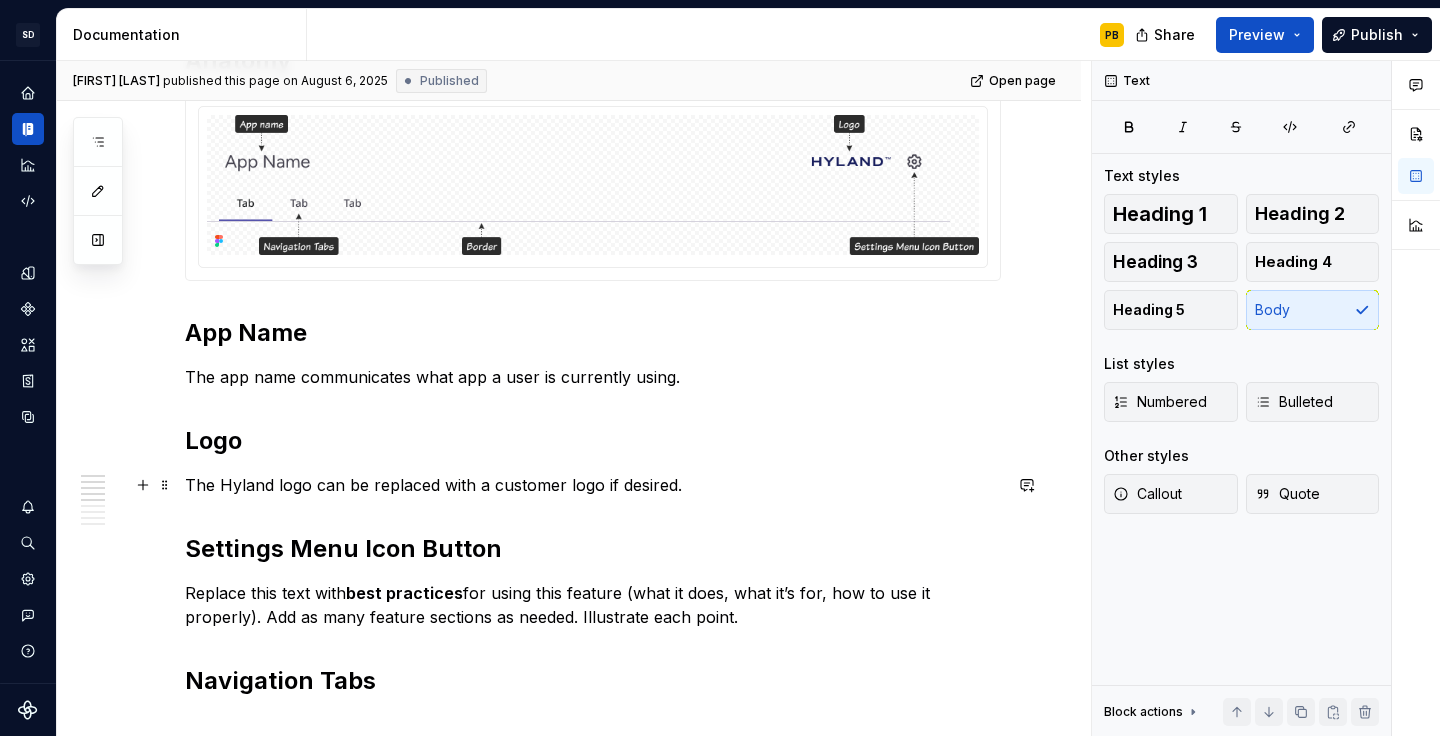 scroll, scrollTop: 352, scrollLeft: 0, axis: vertical 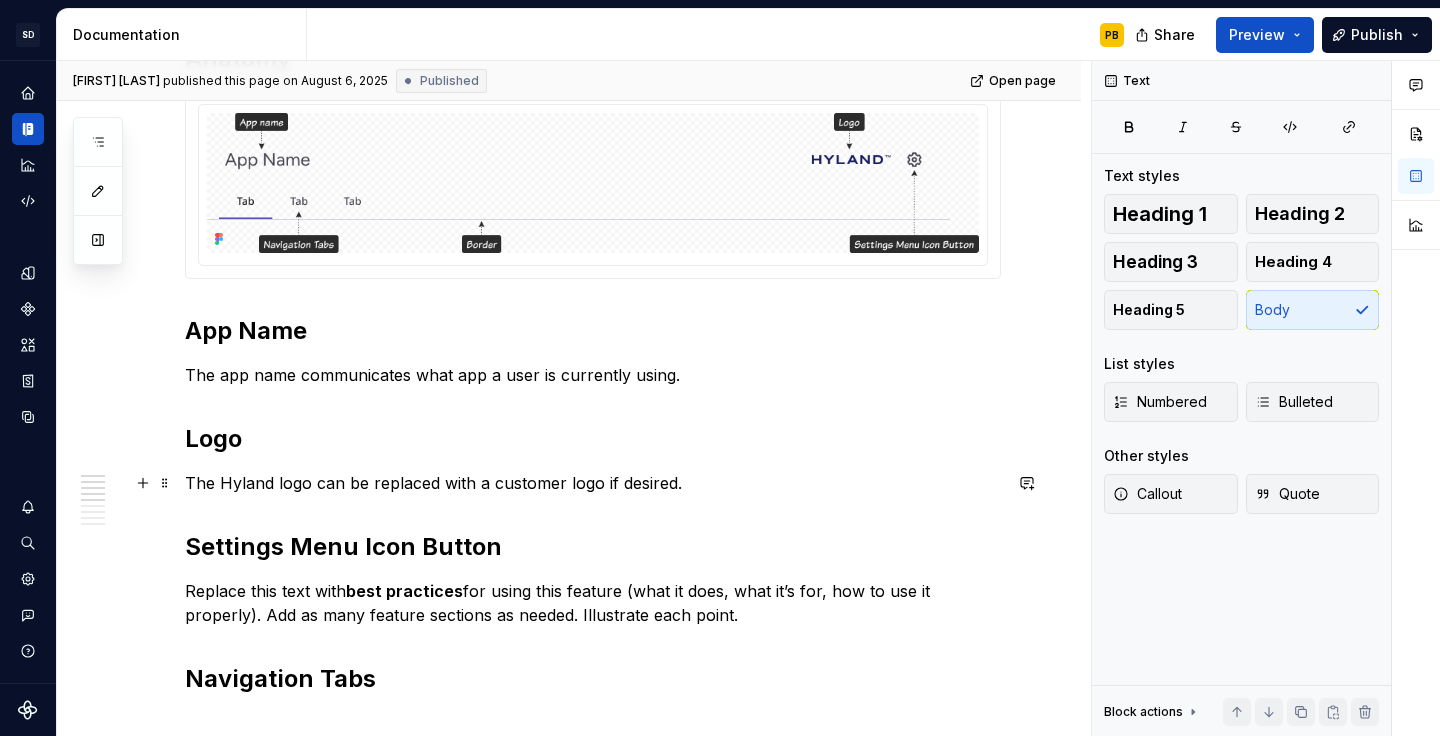 click on "The Hyland logo can be replaced with a customer logo if desired." at bounding box center (593, 483) 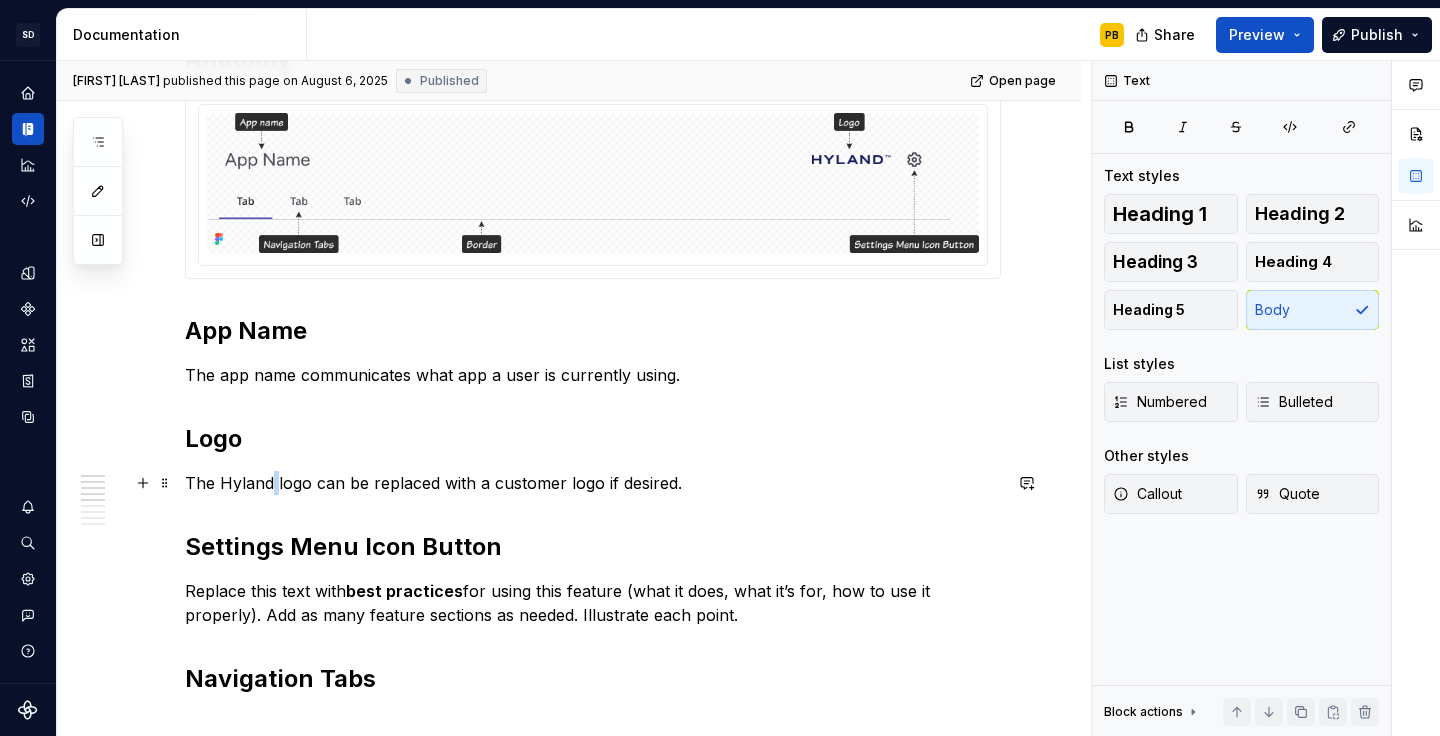click on "The Hyland logo can be replaced with a customer logo if desired." at bounding box center [593, 483] 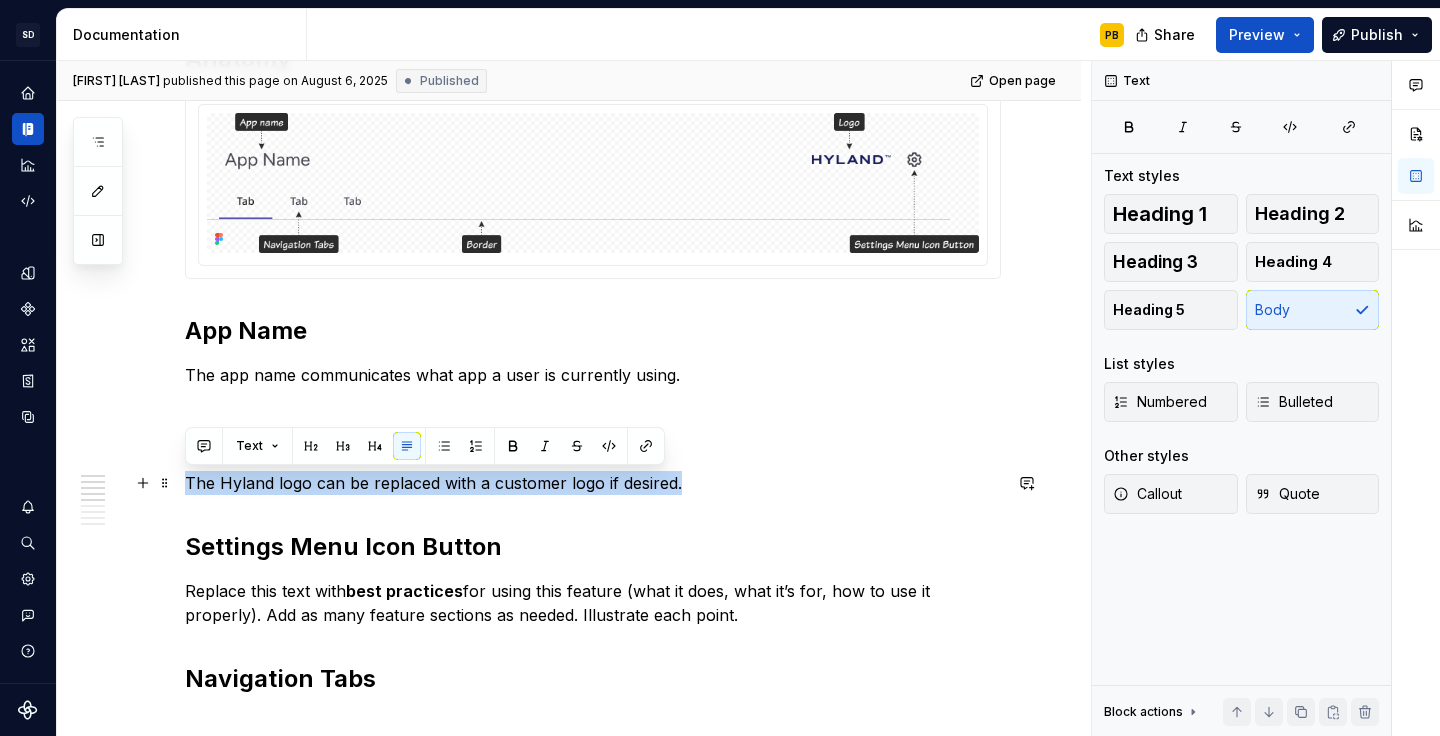 click on "The Hyland logo can be replaced with a customer logo if desired." at bounding box center (593, 483) 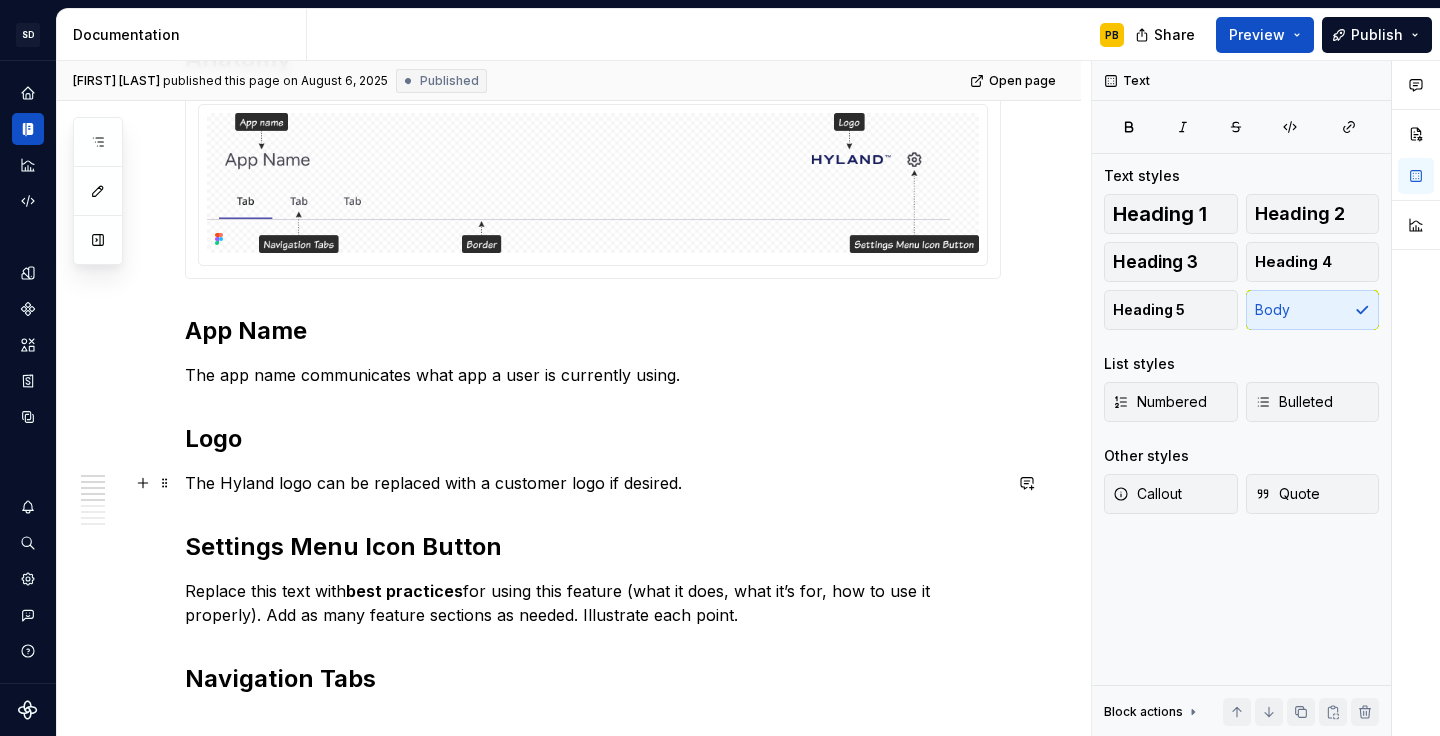 click on "The Hyland logo can be replaced with a customer logo if desired." at bounding box center (593, 483) 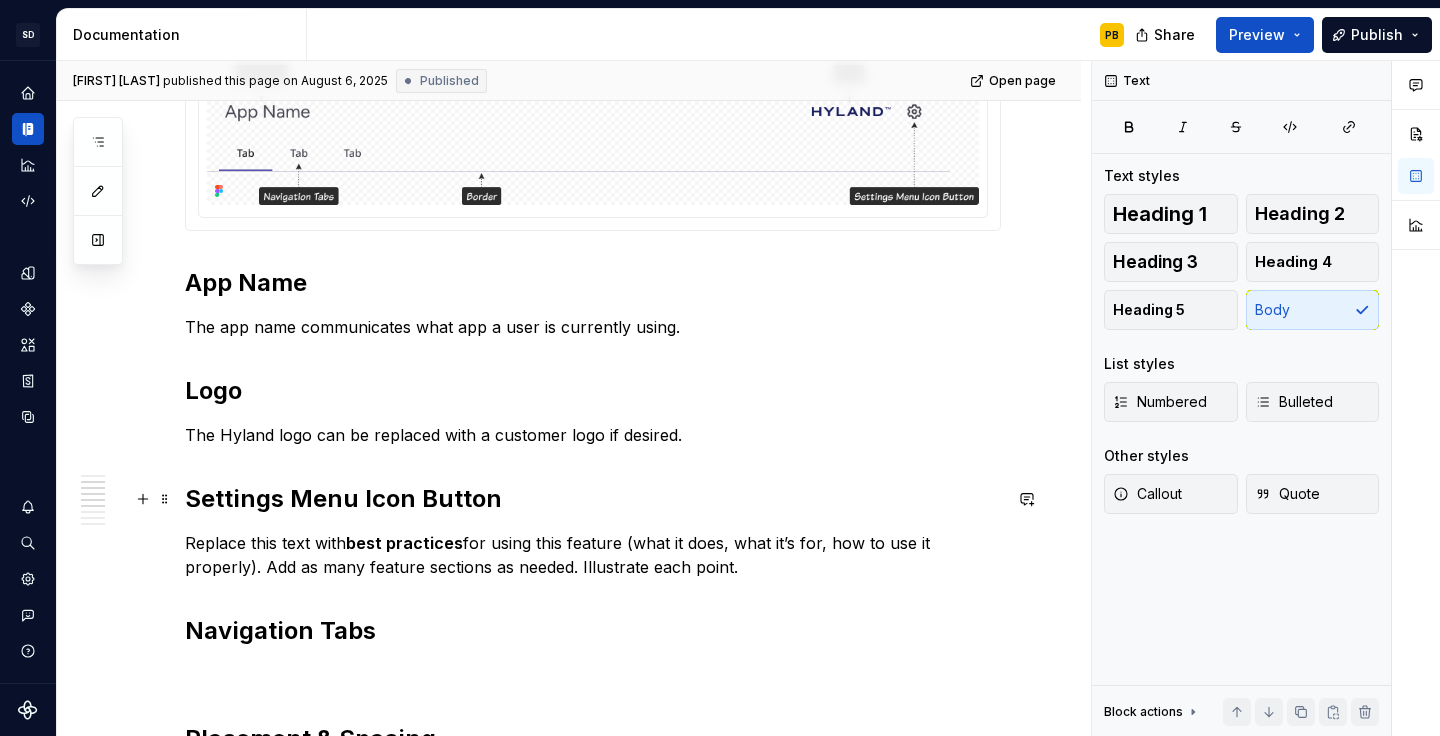 scroll, scrollTop: 405, scrollLeft: 0, axis: vertical 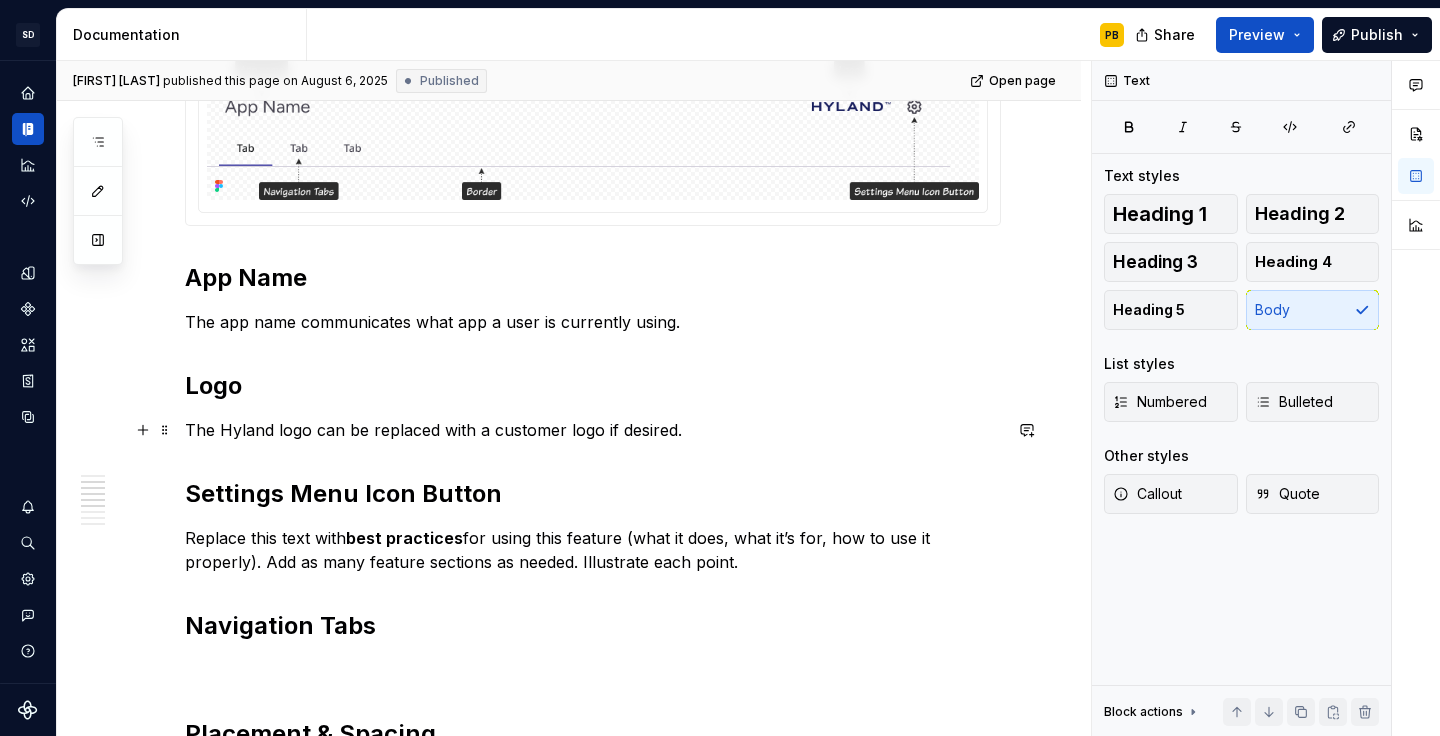 click on "The Hyland logo can be replaced with a customer logo if desired." at bounding box center [593, 430] 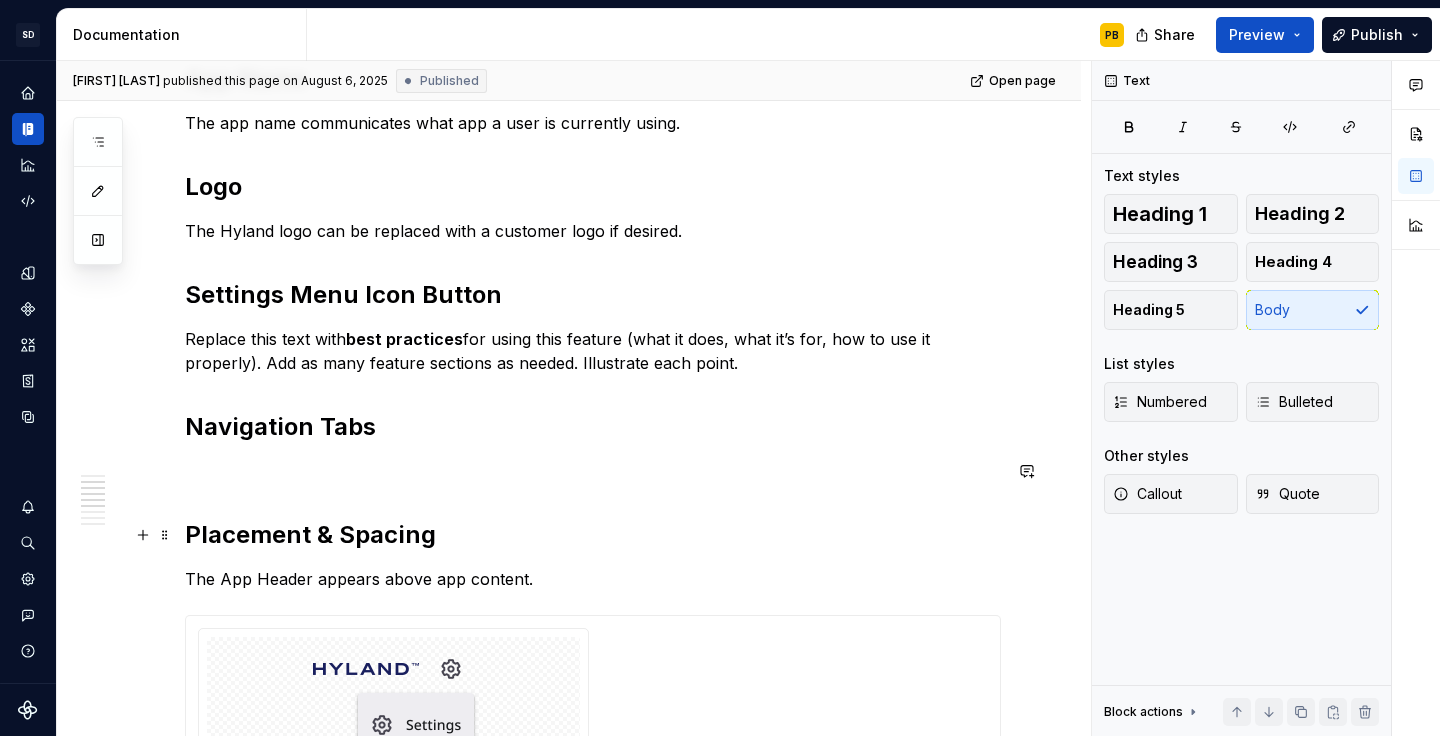 scroll, scrollTop: 648, scrollLeft: 0, axis: vertical 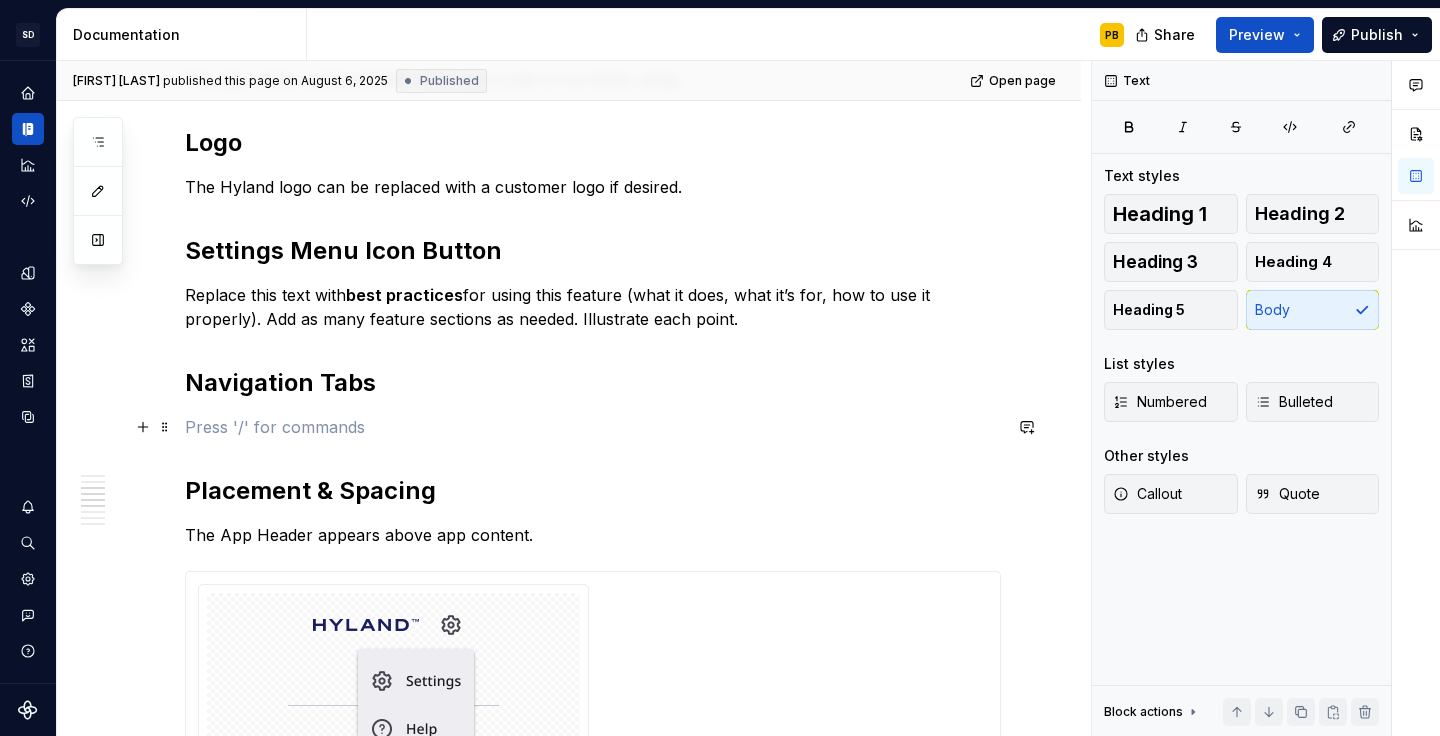 click at bounding box center (593, 427) 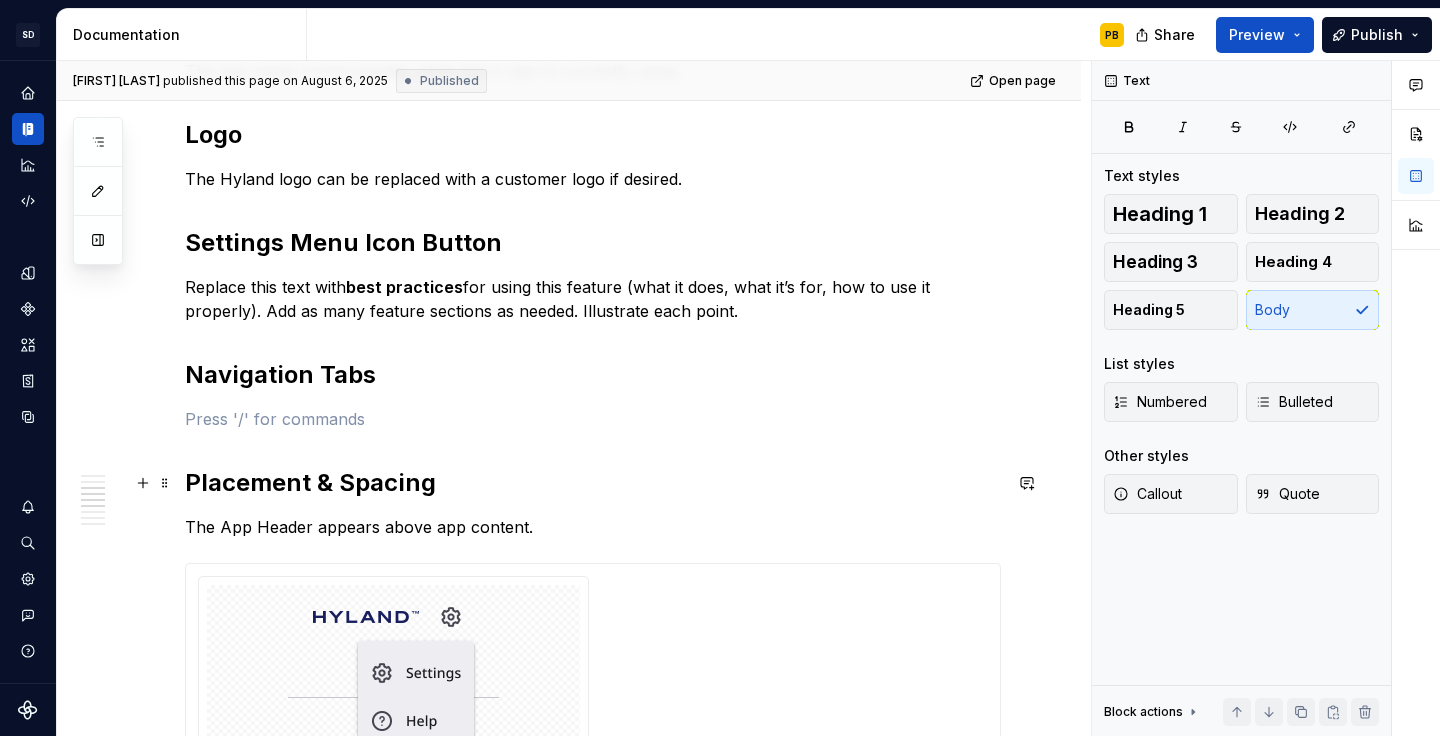 scroll, scrollTop: 676, scrollLeft: 0, axis: vertical 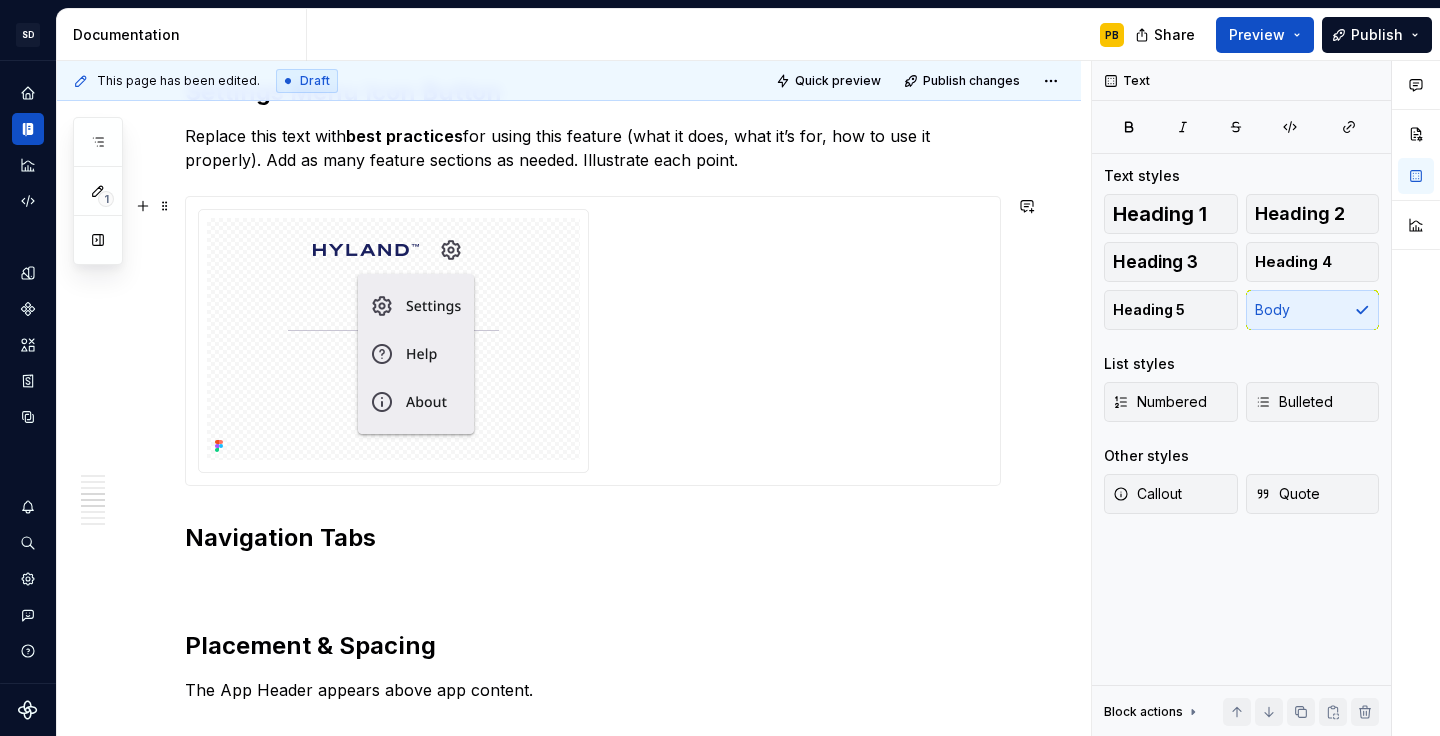 click on "**********" at bounding box center (569, 735) 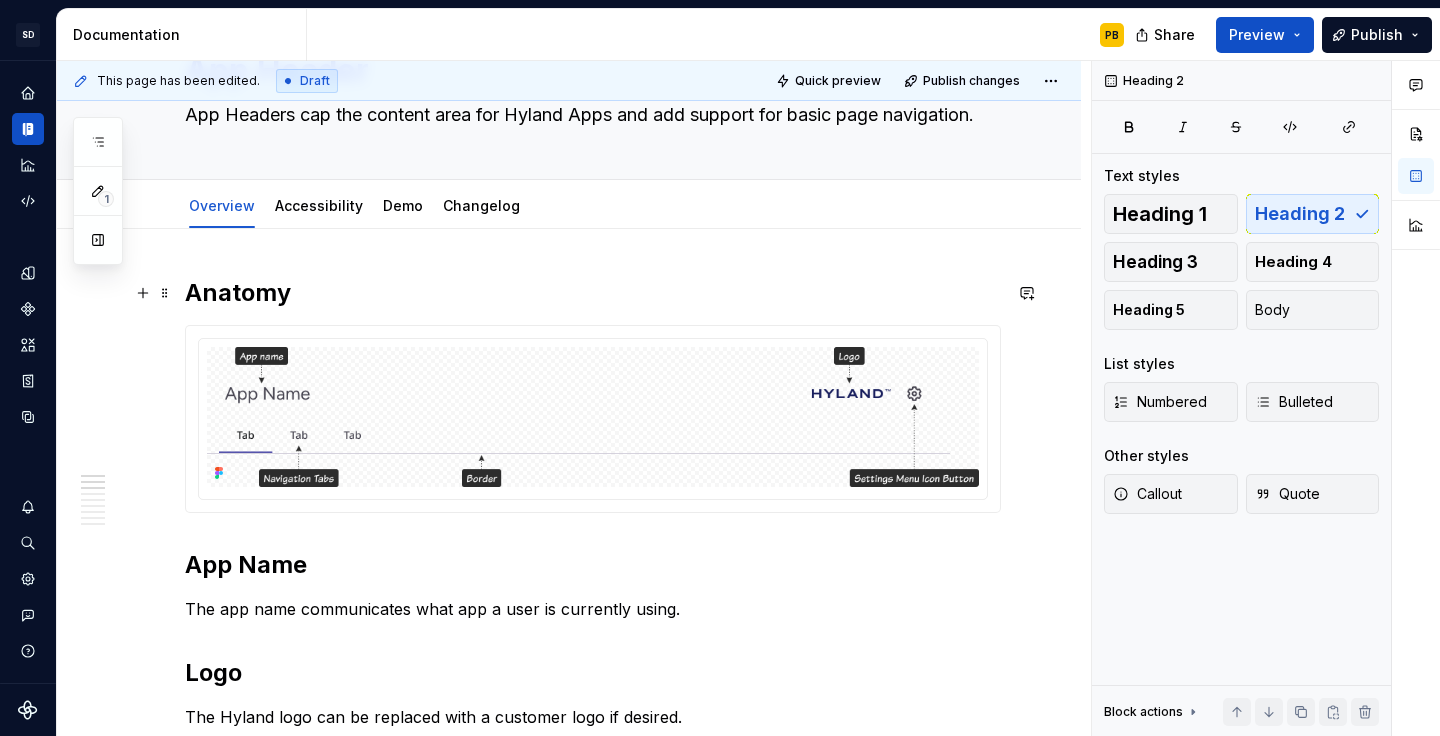 scroll, scrollTop: 113, scrollLeft: 0, axis: vertical 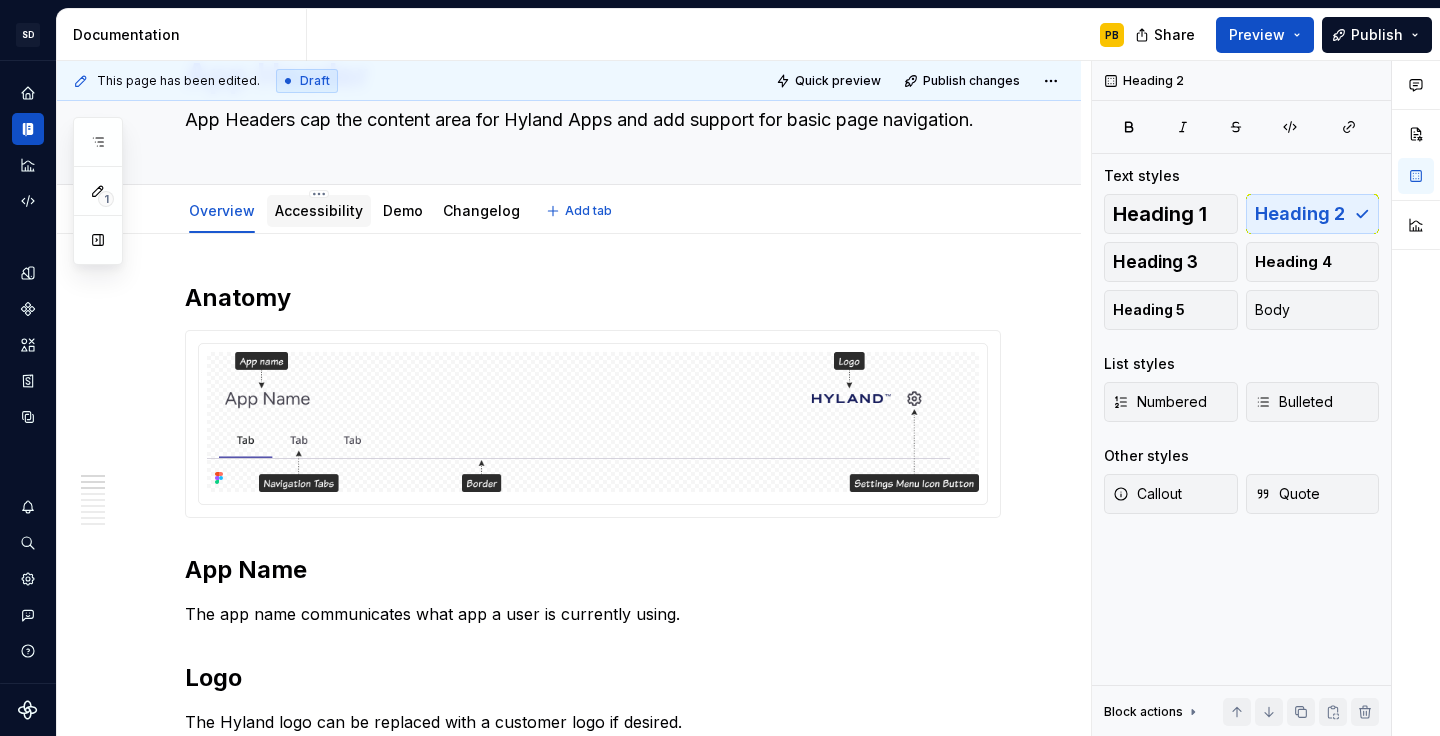 click at bounding box center (319, 230) 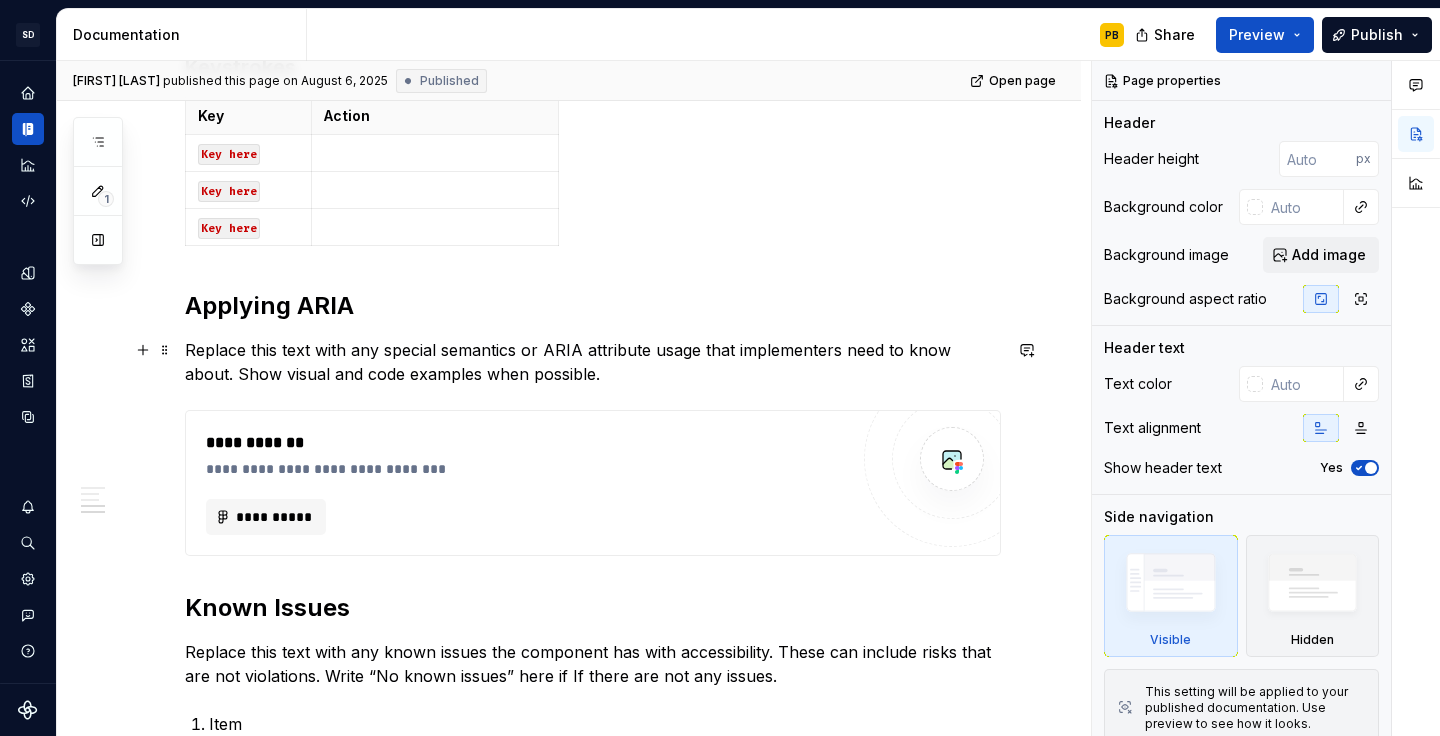 scroll, scrollTop: 957, scrollLeft: 0, axis: vertical 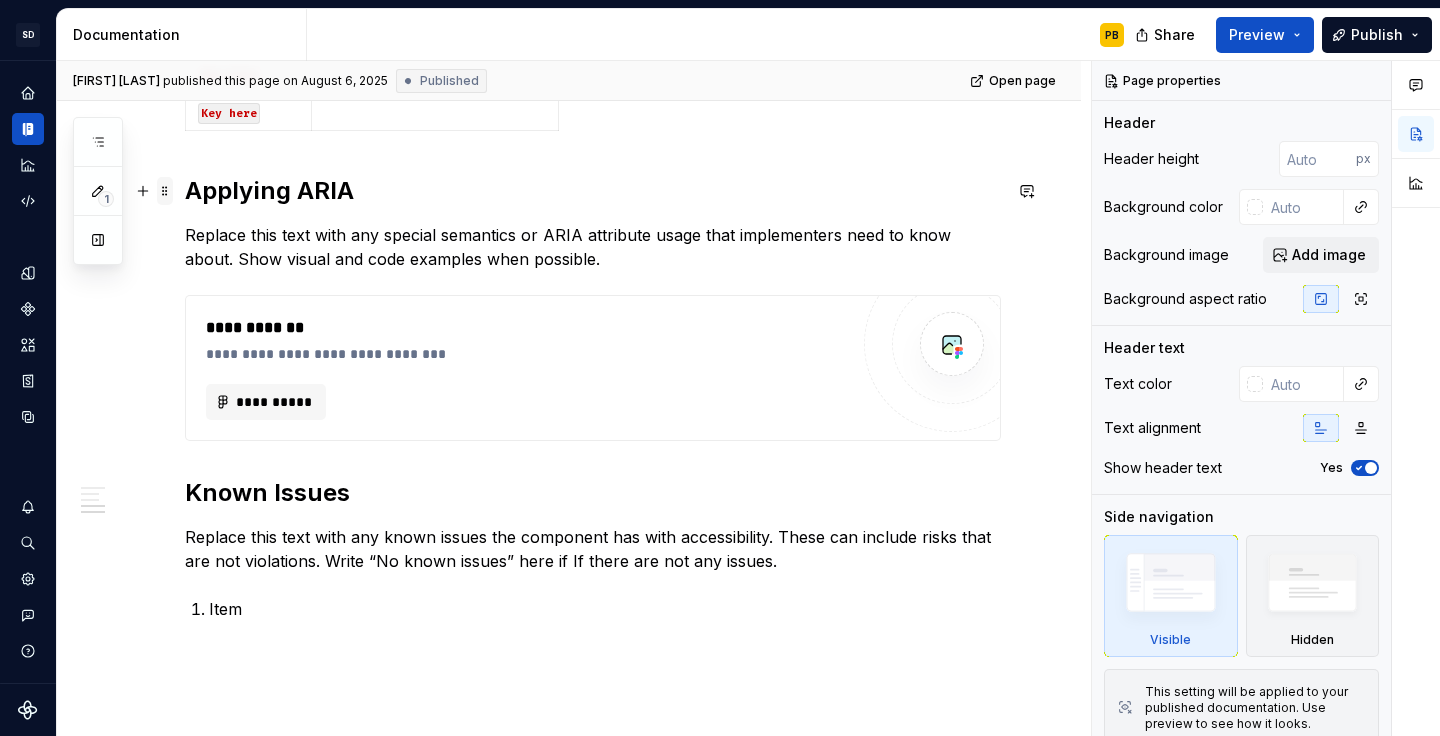 click at bounding box center (165, 191) 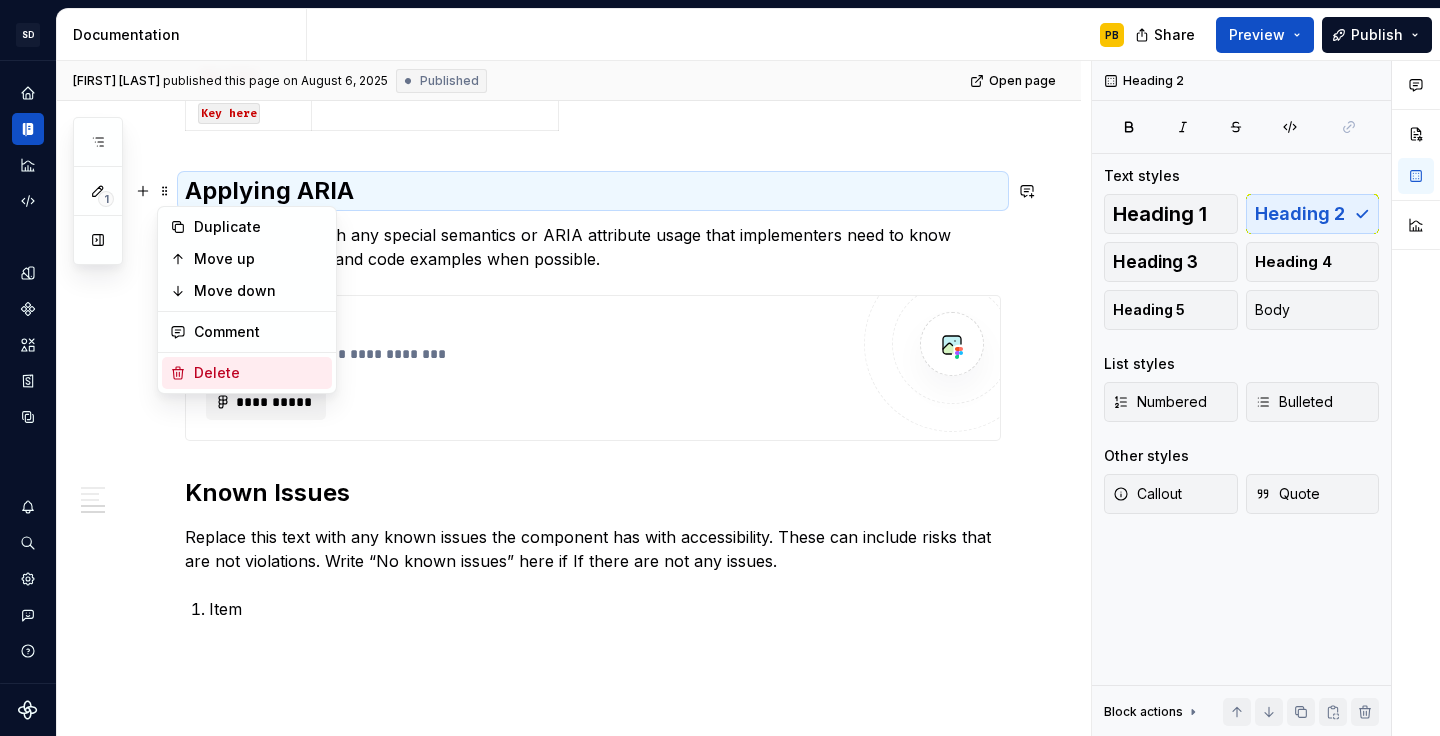 click on "Delete" at bounding box center [247, 373] 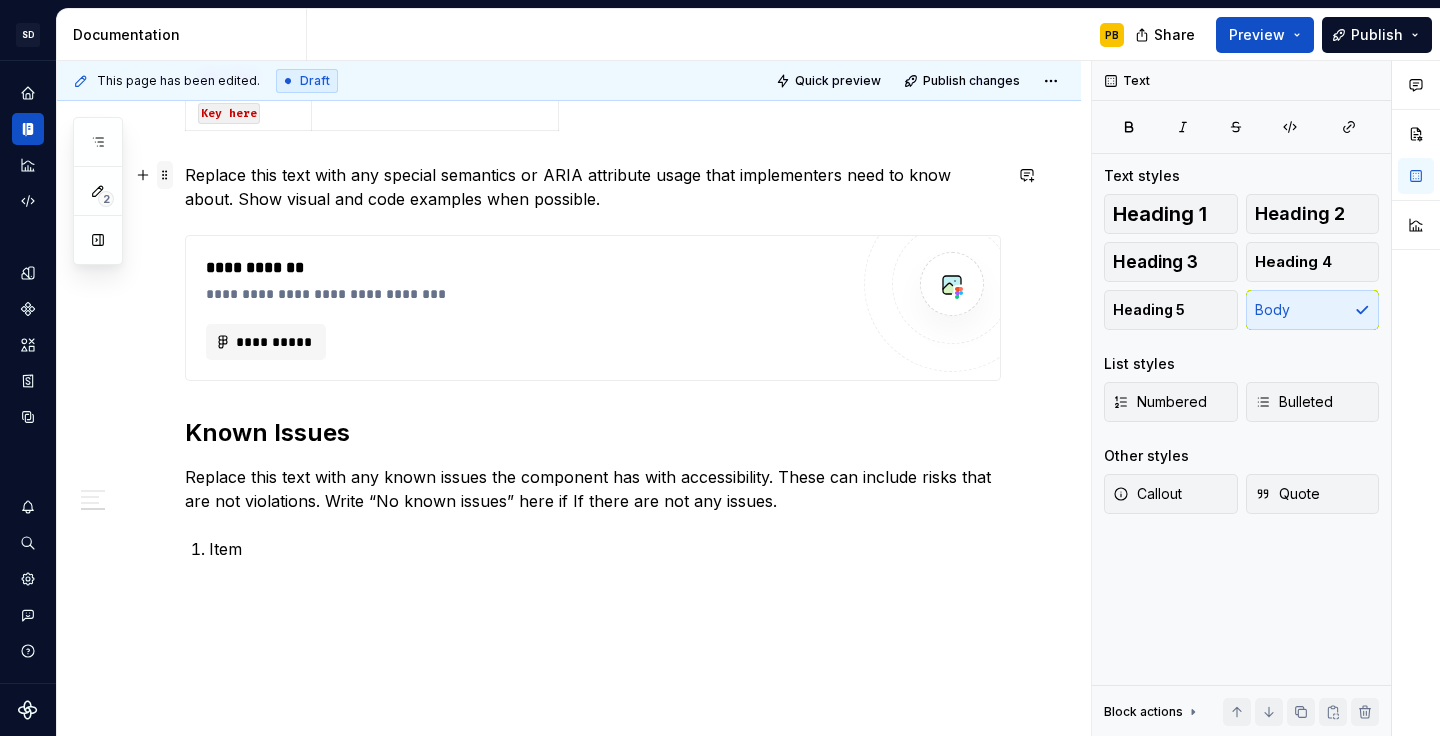 click at bounding box center (165, 175) 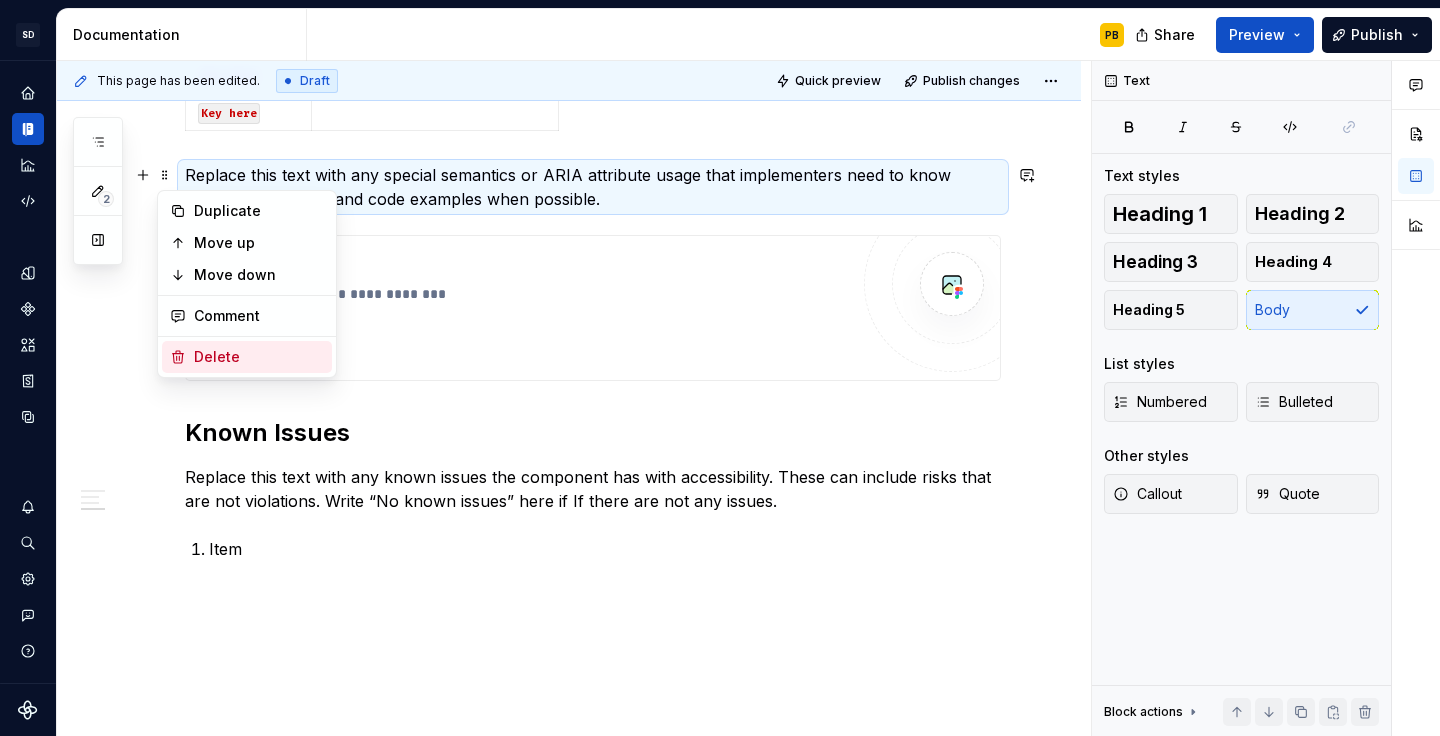 click on "Delete" at bounding box center (259, 357) 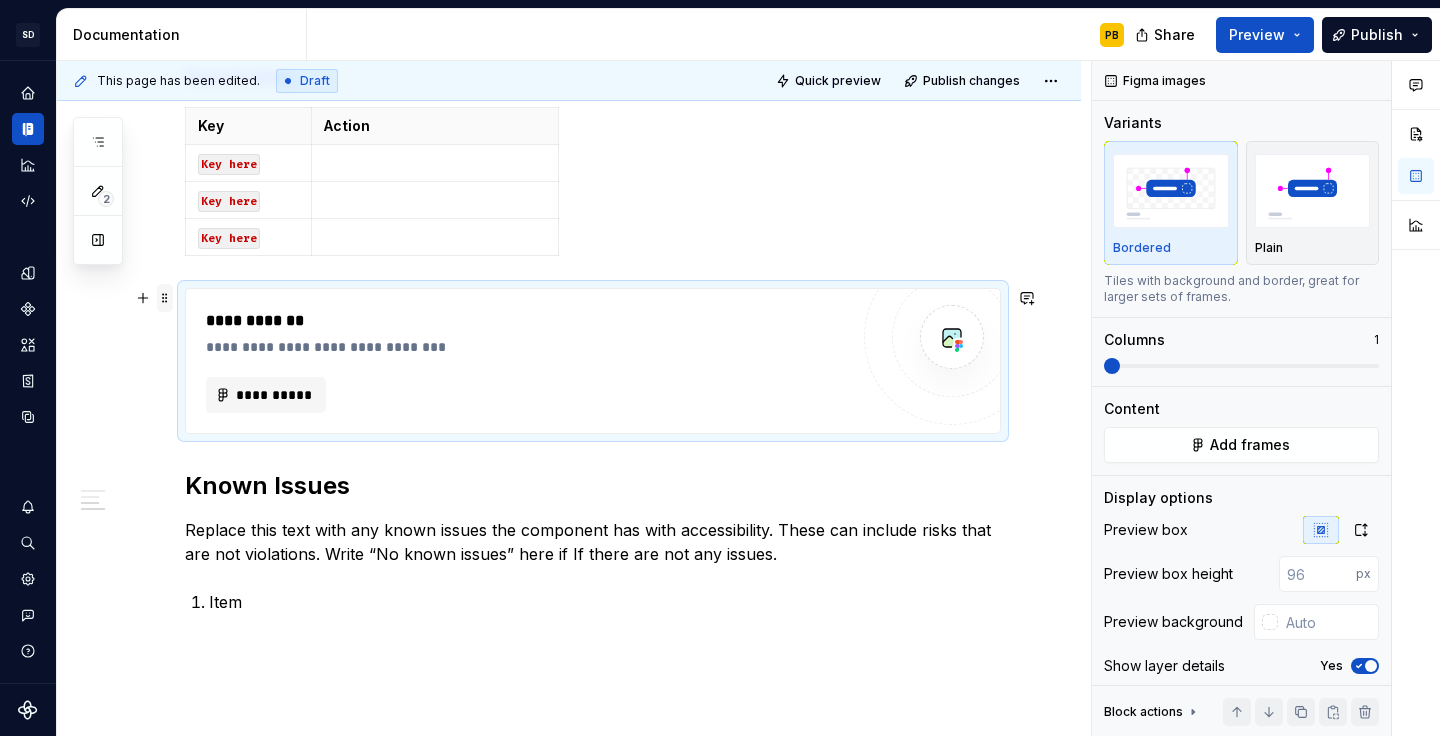 click at bounding box center [165, 298] 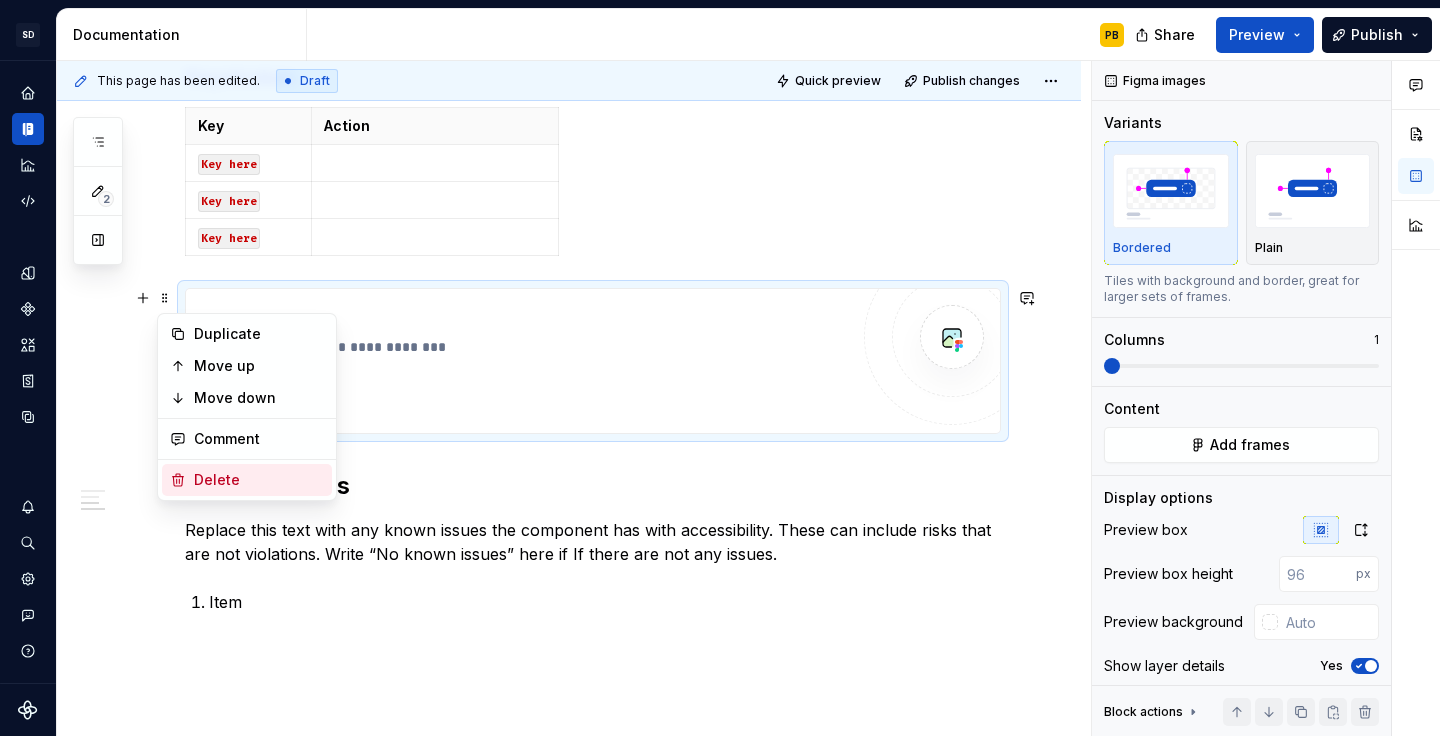 click on "Delete" at bounding box center [259, 480] 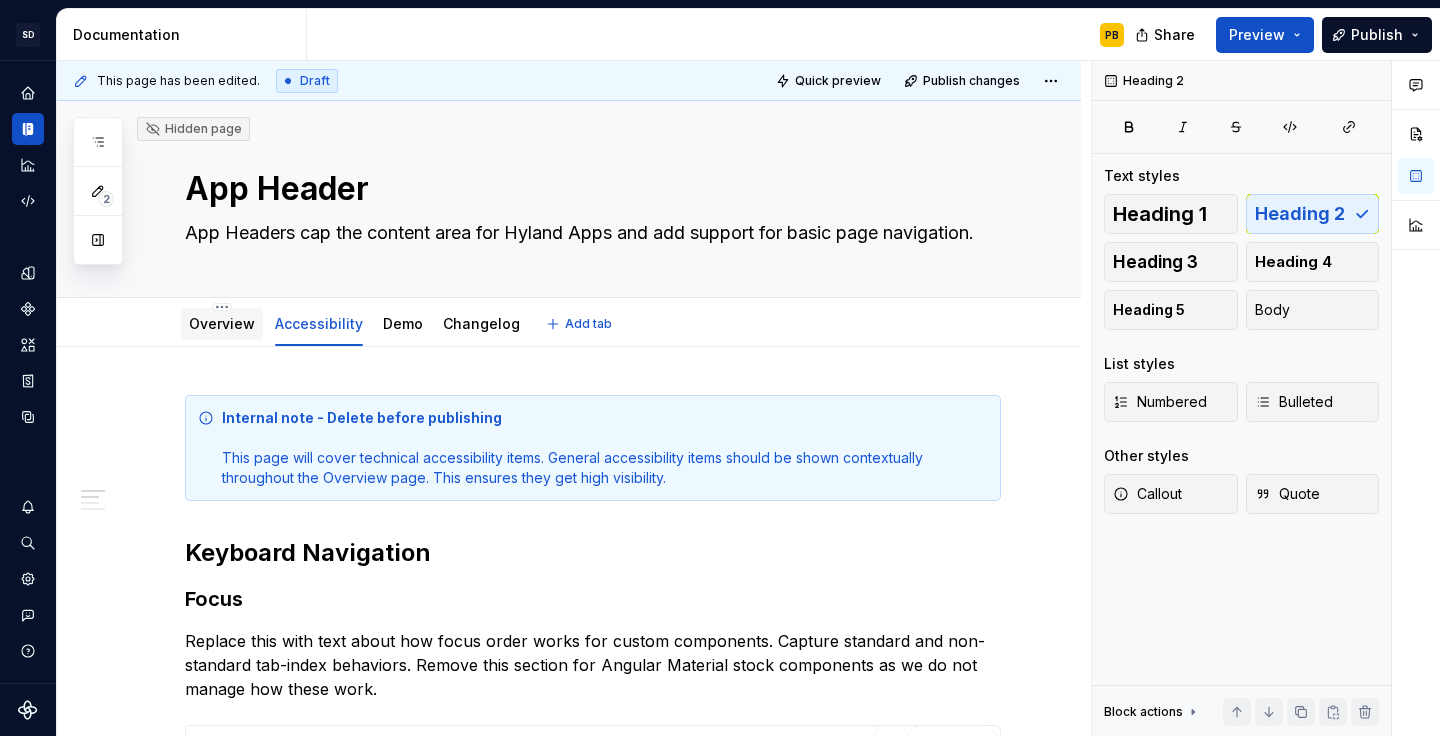 scroll, scrollTop: -1, scrollLeft: 0, axis: vertical 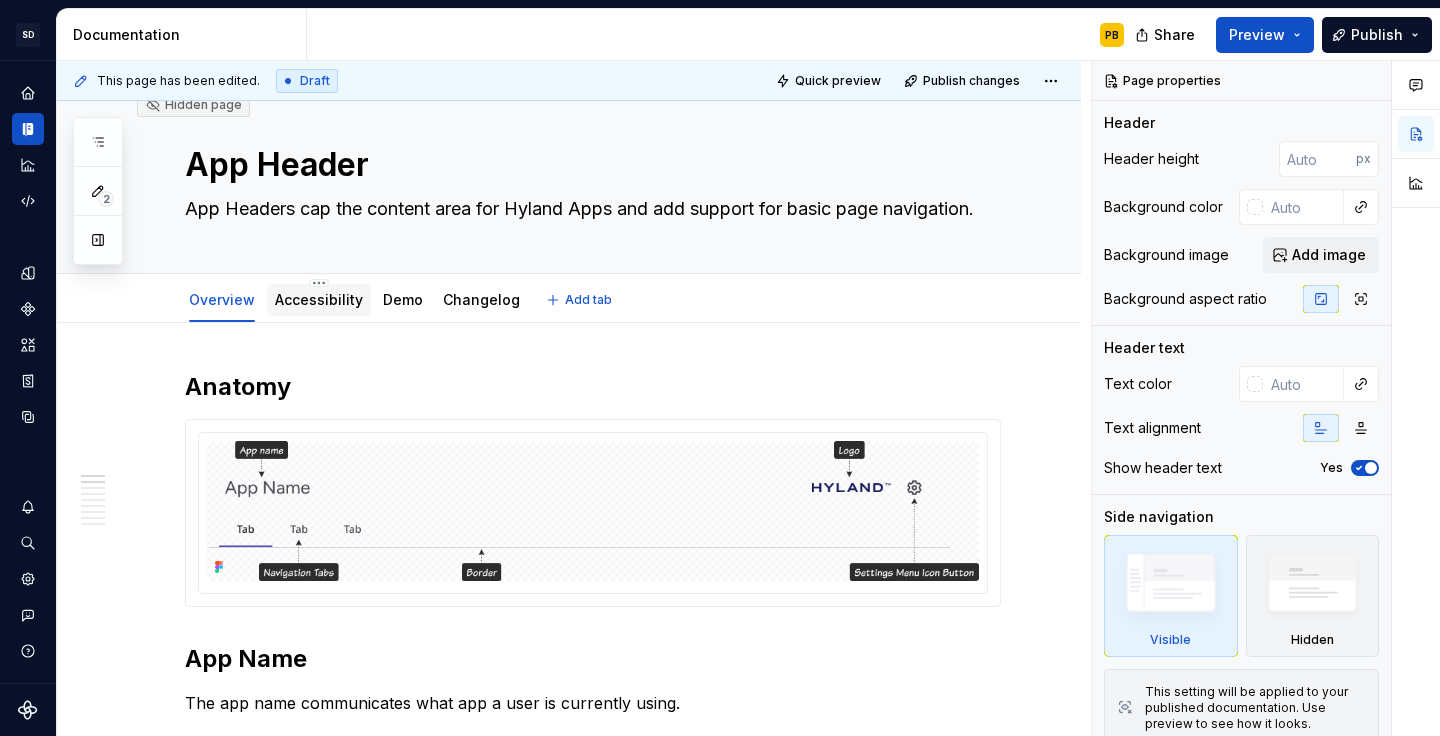 click on "Accessibility" at bounding box center [319, 300] 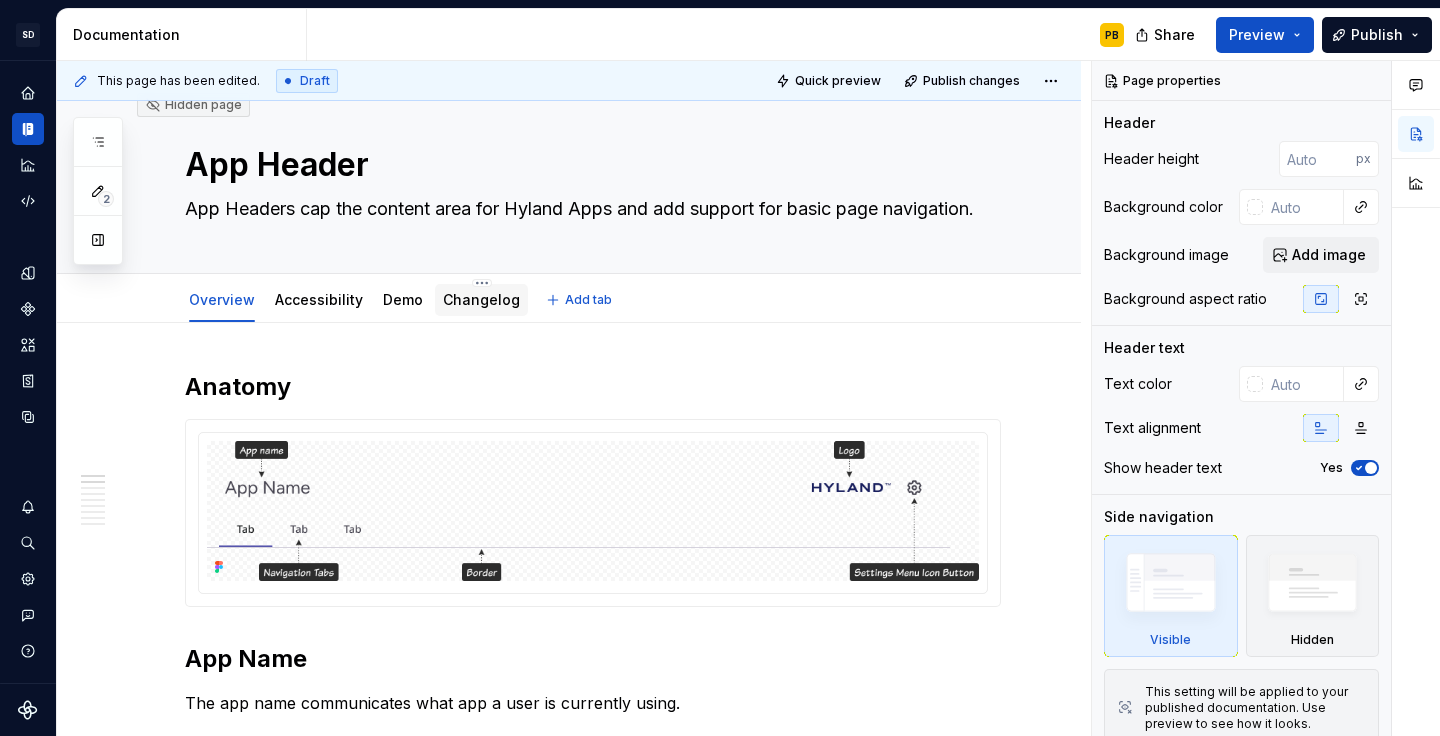 click on "Changelog" at bounding box center [481, 299] 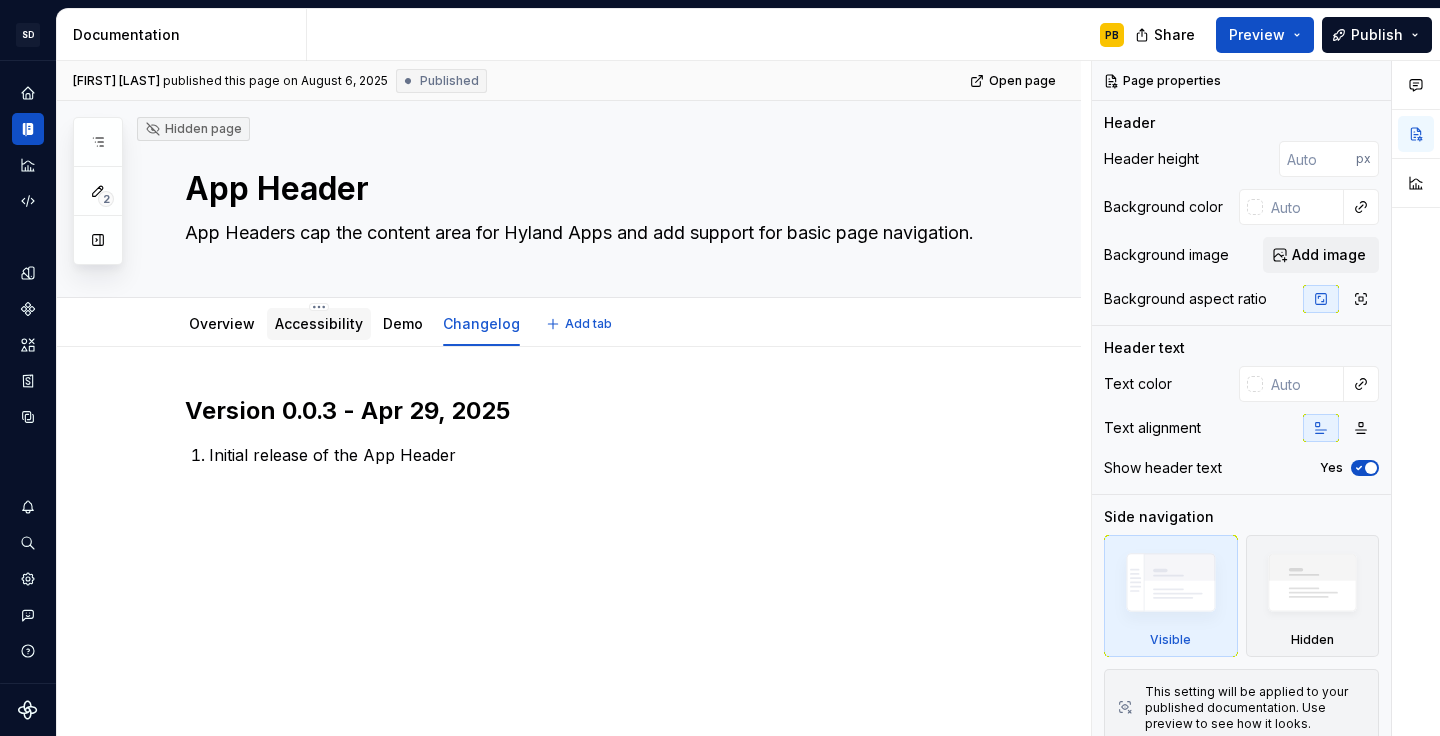 click on "Accessibility" at bounding box center [319, 323] 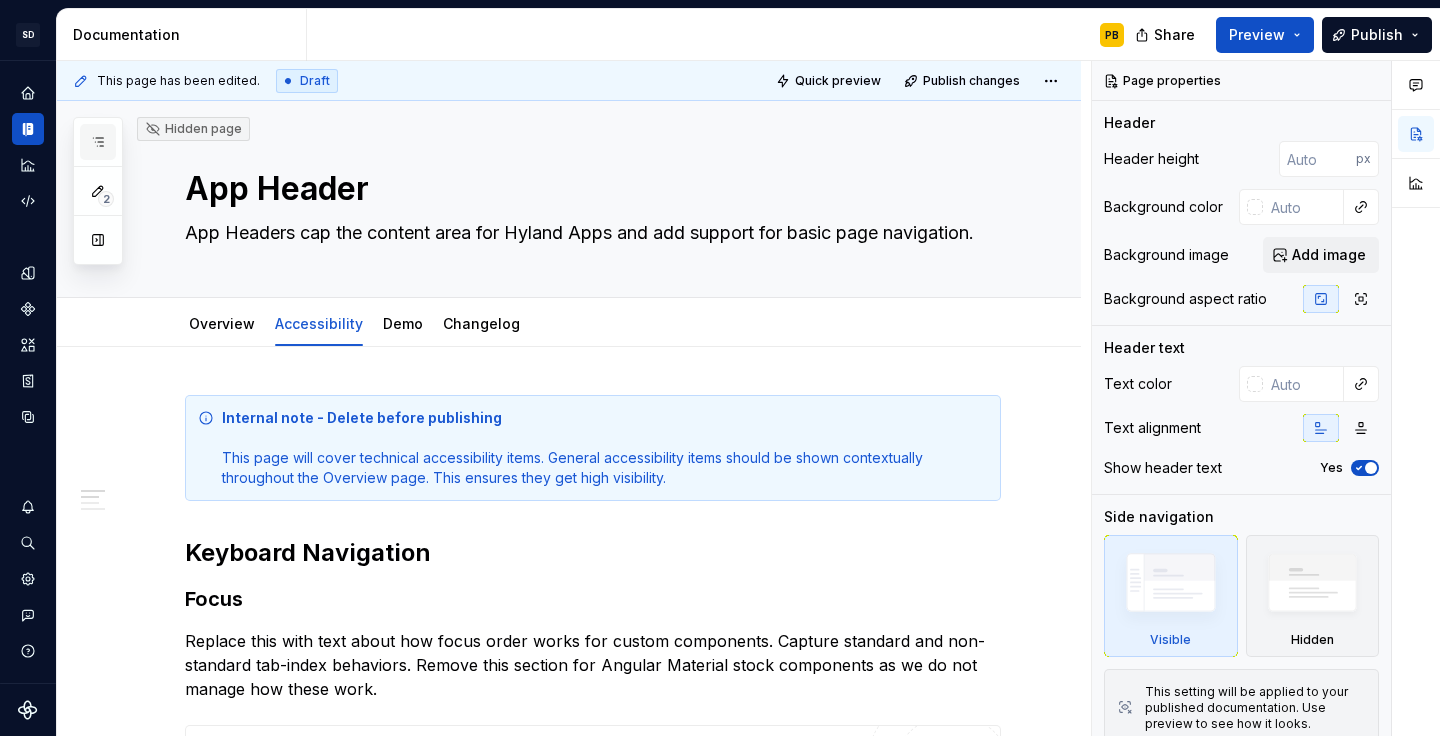 click at bounding box center (98, 142) 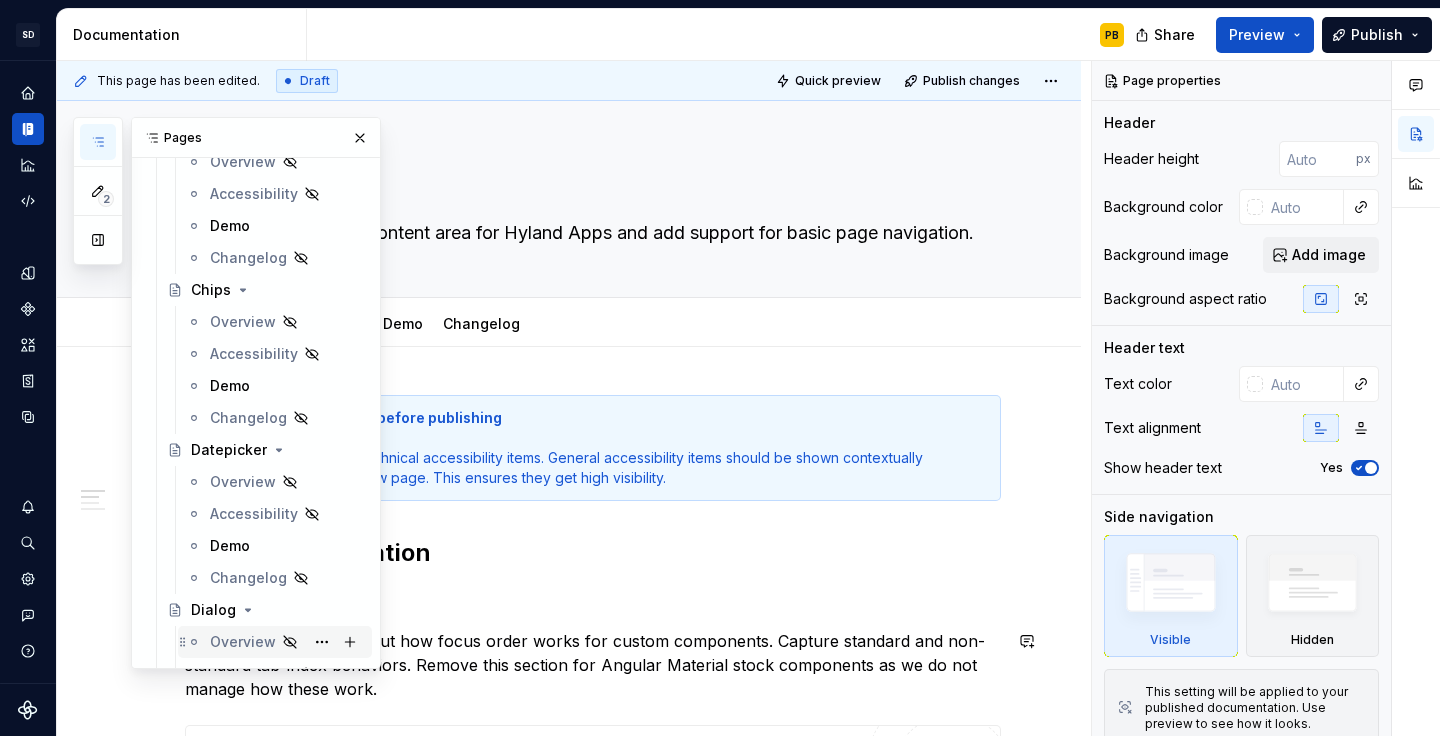 scroll, scrollTop: 2113, scrollLeft: 0, axis: vertical 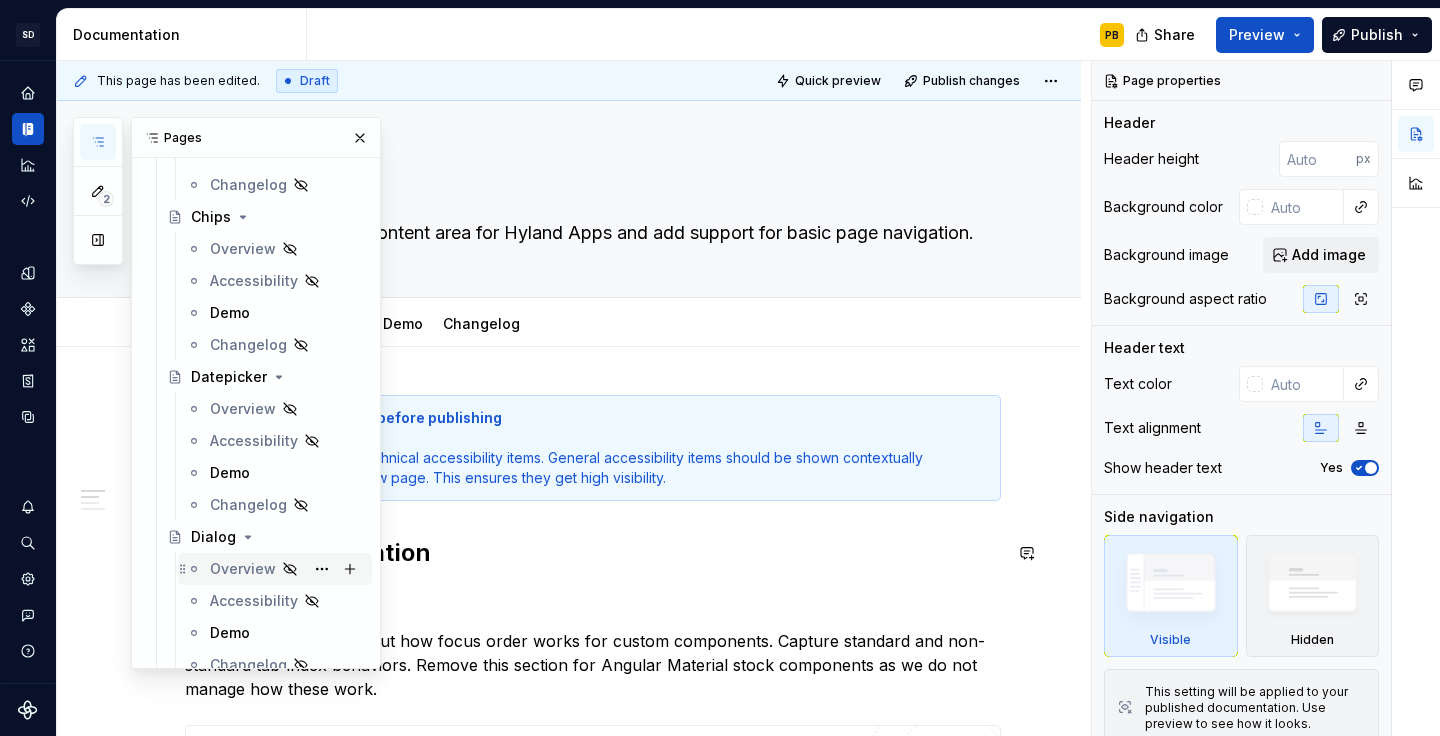 click on "Overview" at bounding box center (243, 569) 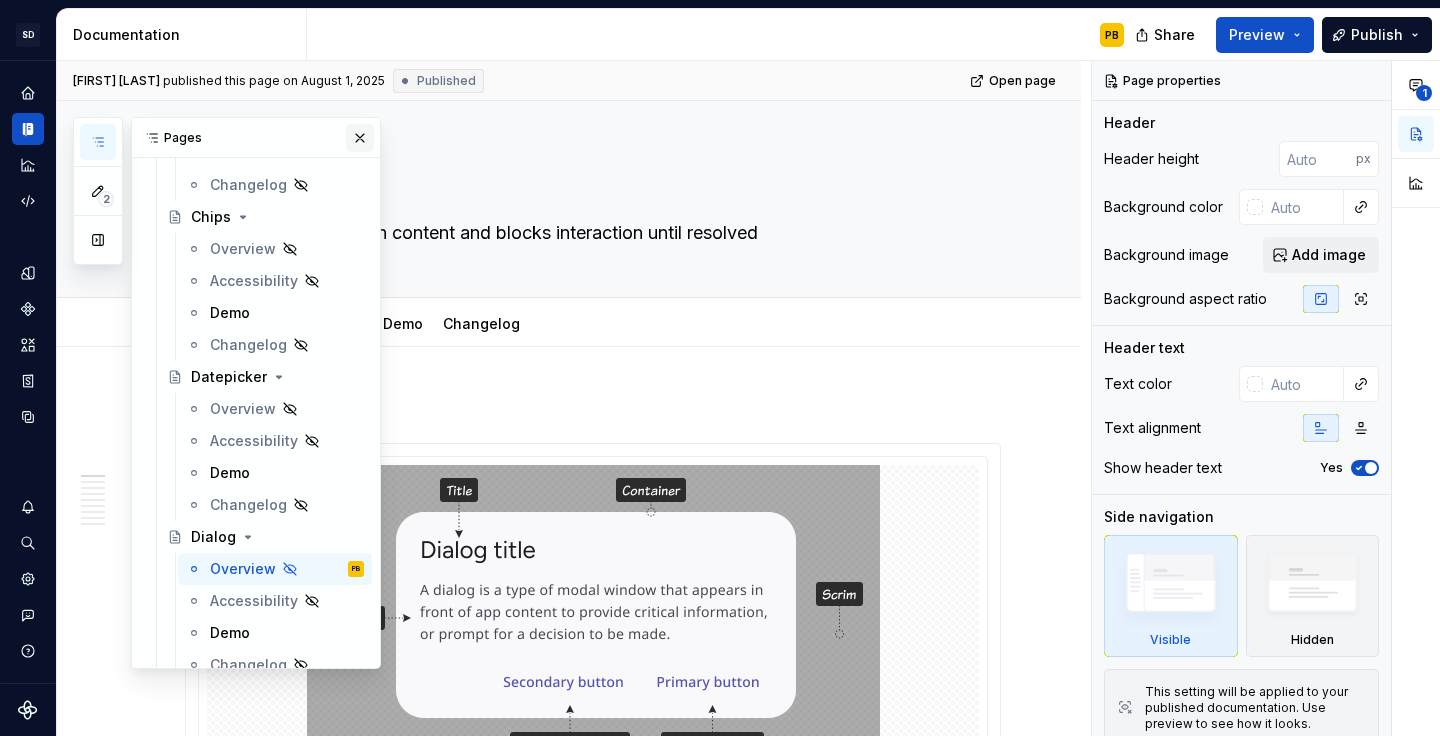 click at bounding box center [360, 138] 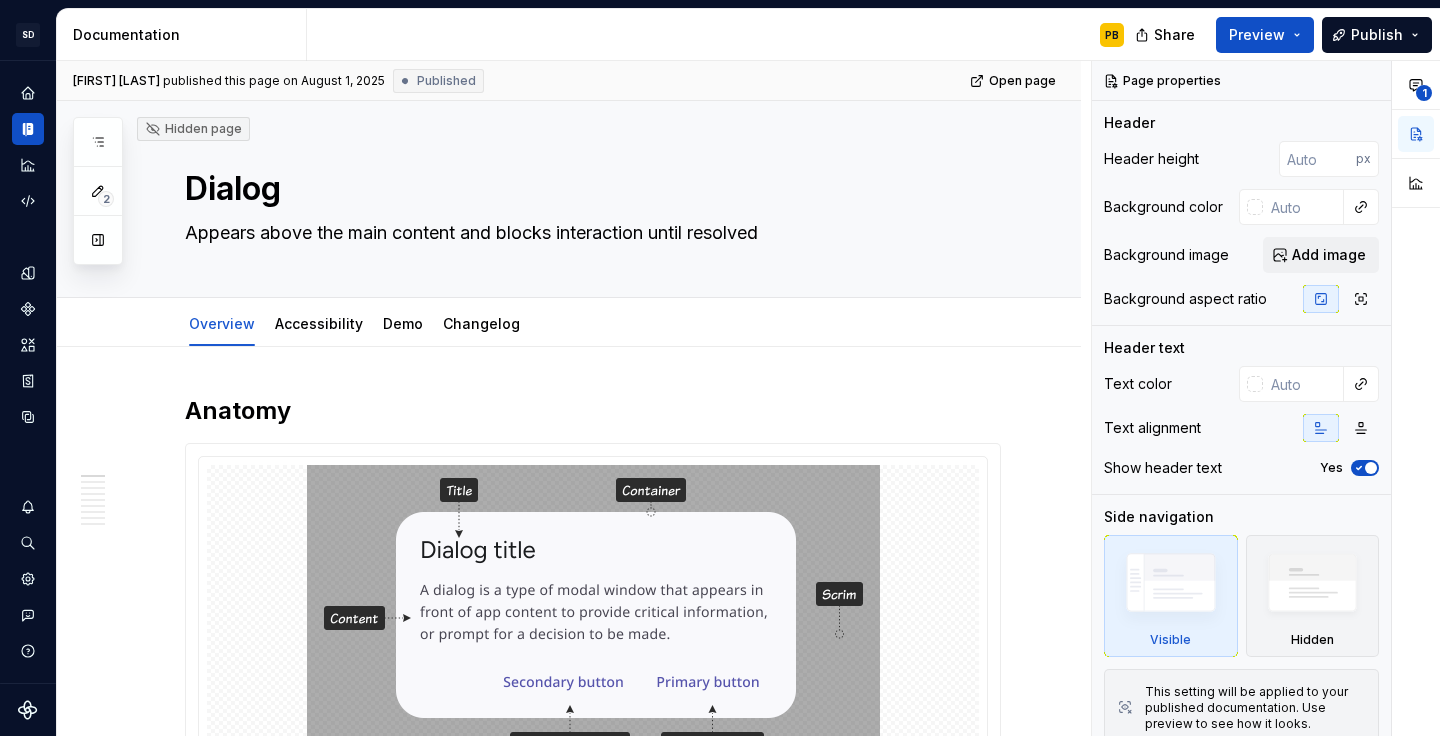 scroll, scrollTop: 0, scrollLeft: 0, axis: both 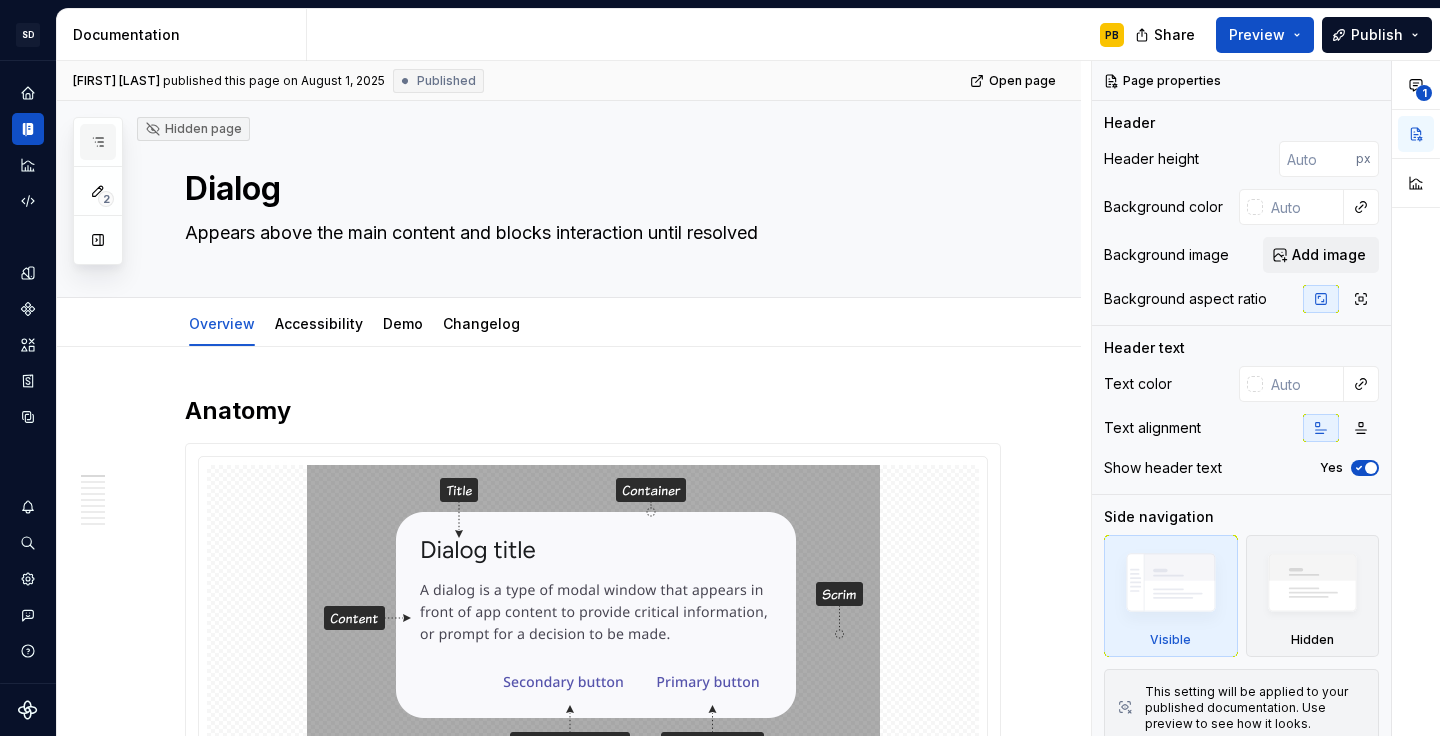 click at bounding box center [98, 142] 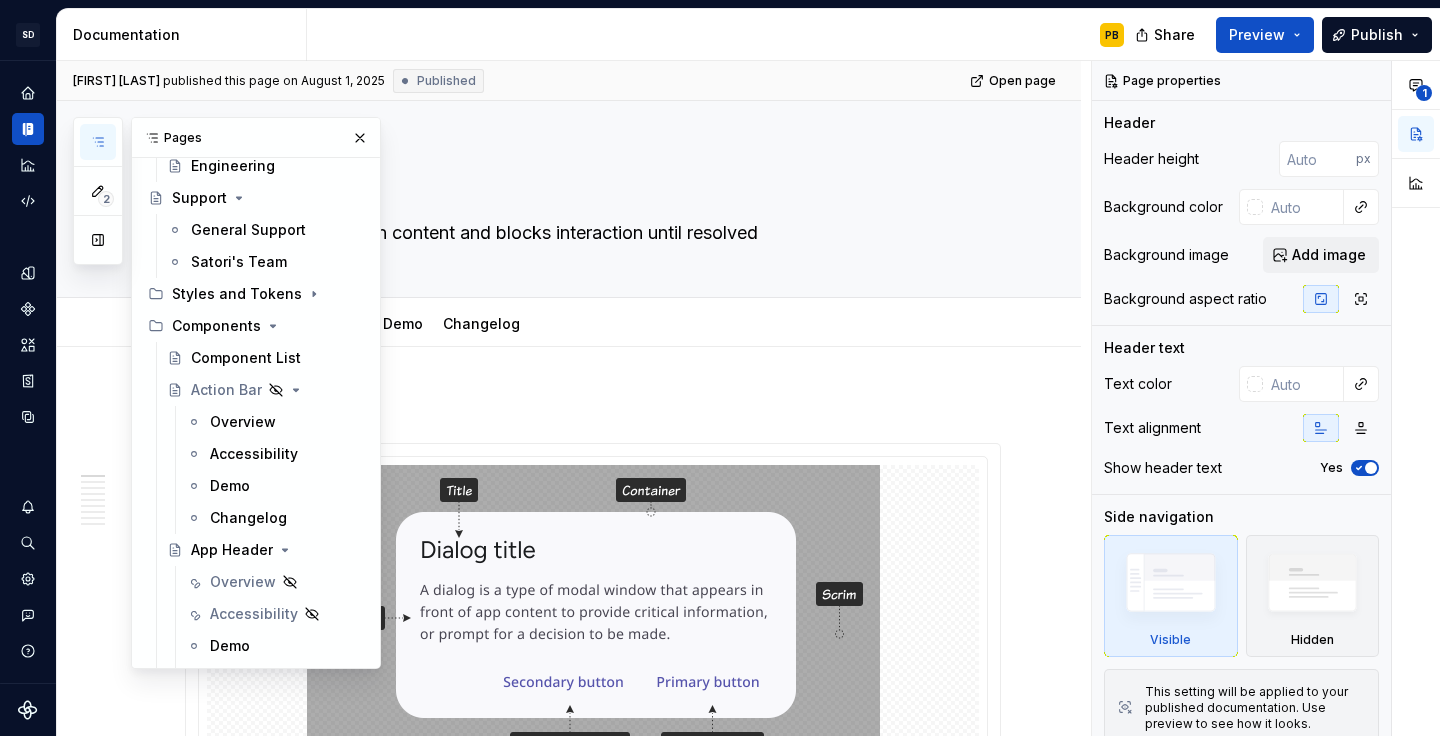 scroll, scrollTop: 299, scrollLeft: 0, axis: vertical 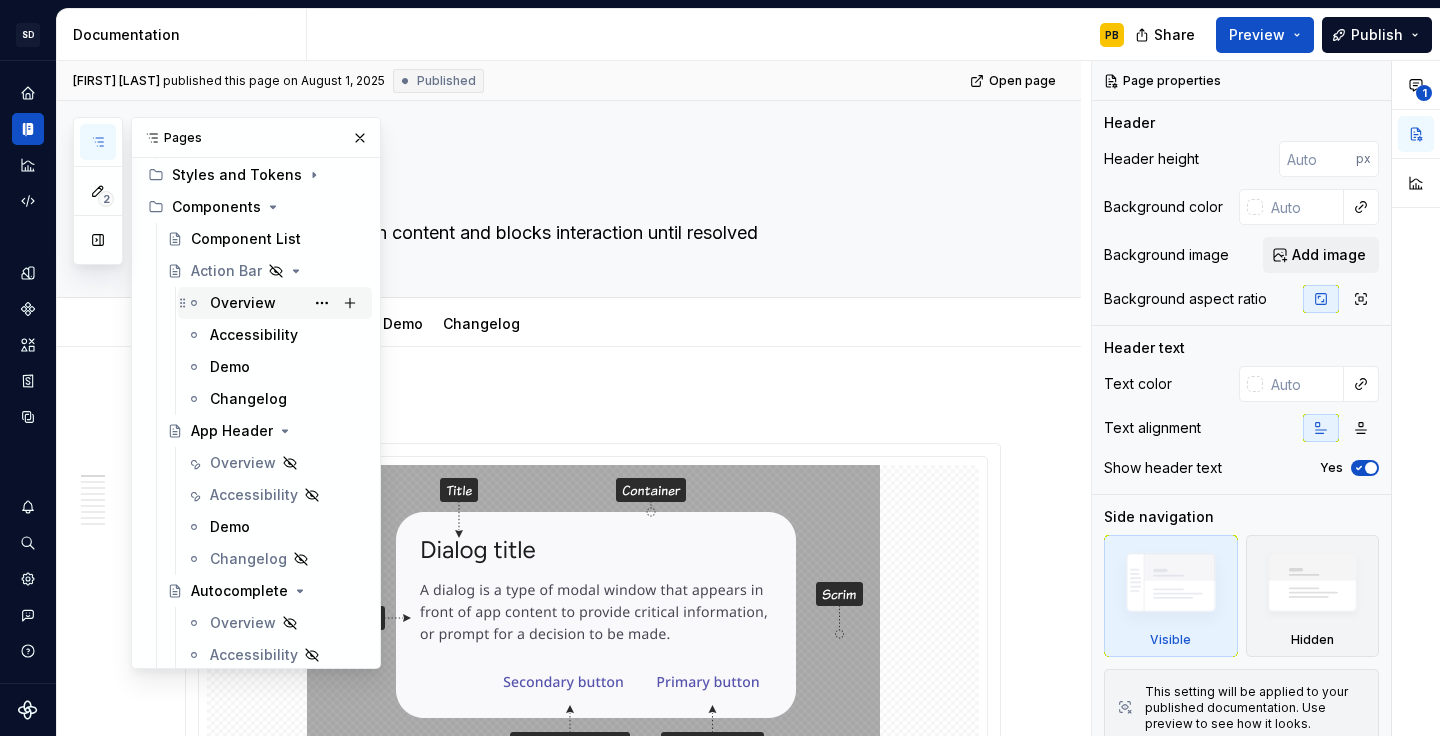 click on "Overview" at bounding box center [243, 303] 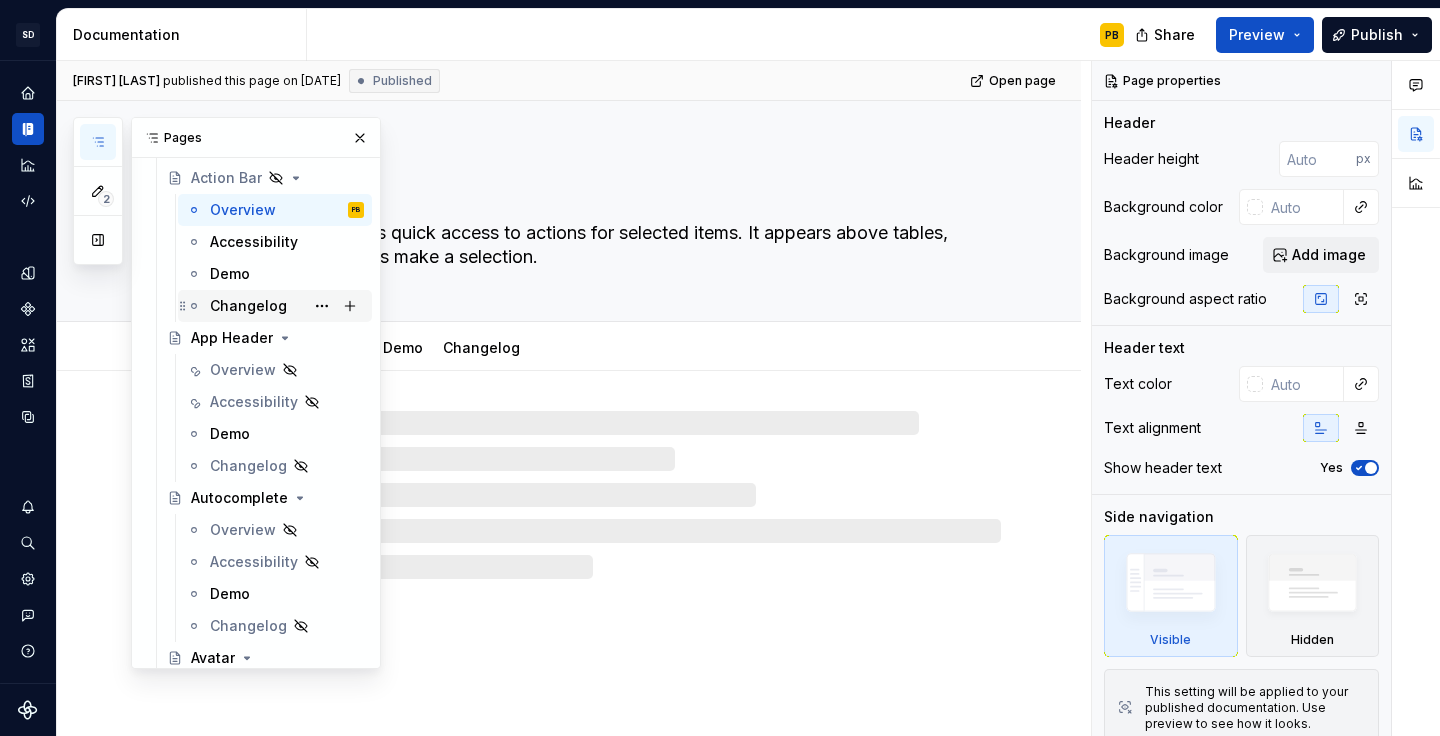 scroll, scrollTop: 409, scrollLeft: 0, axis: vertical 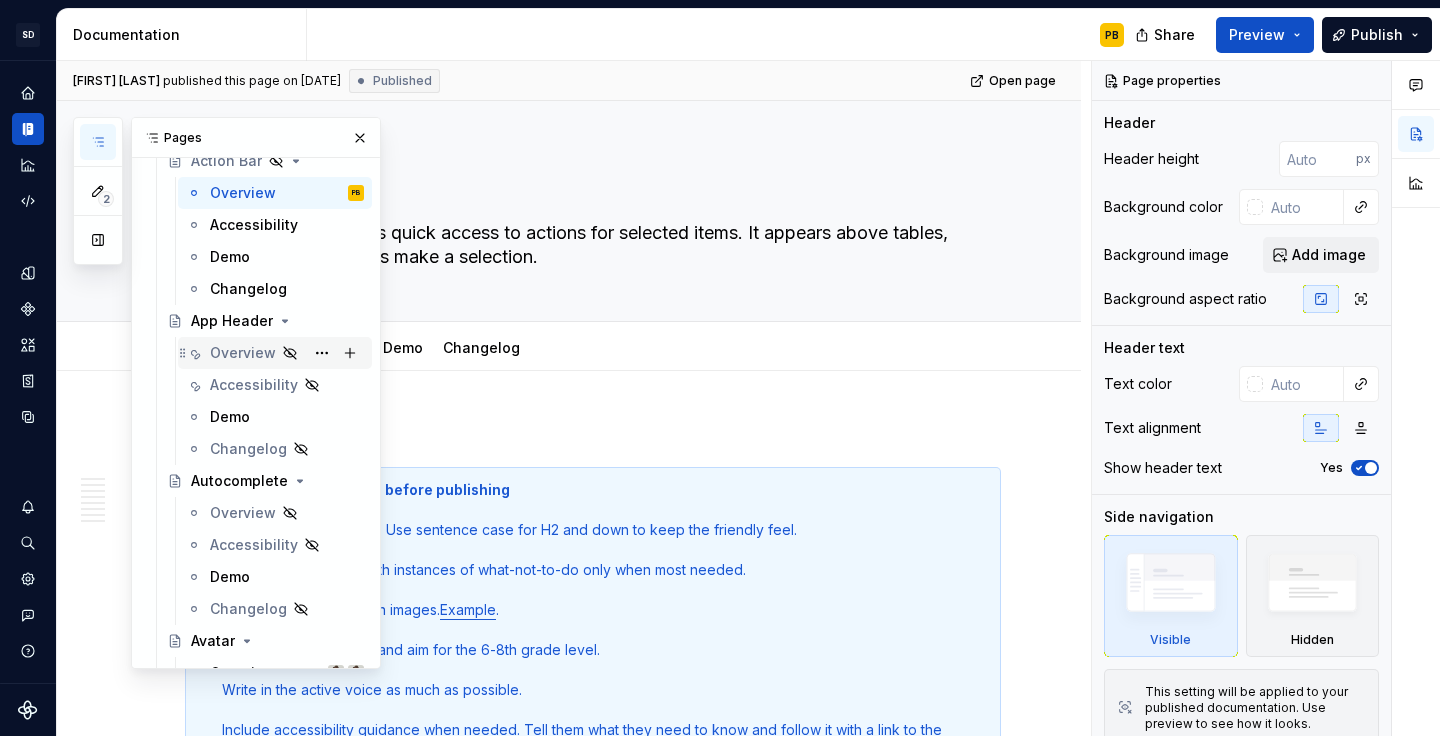 click on "Overview" at bounding box center (243, 353) 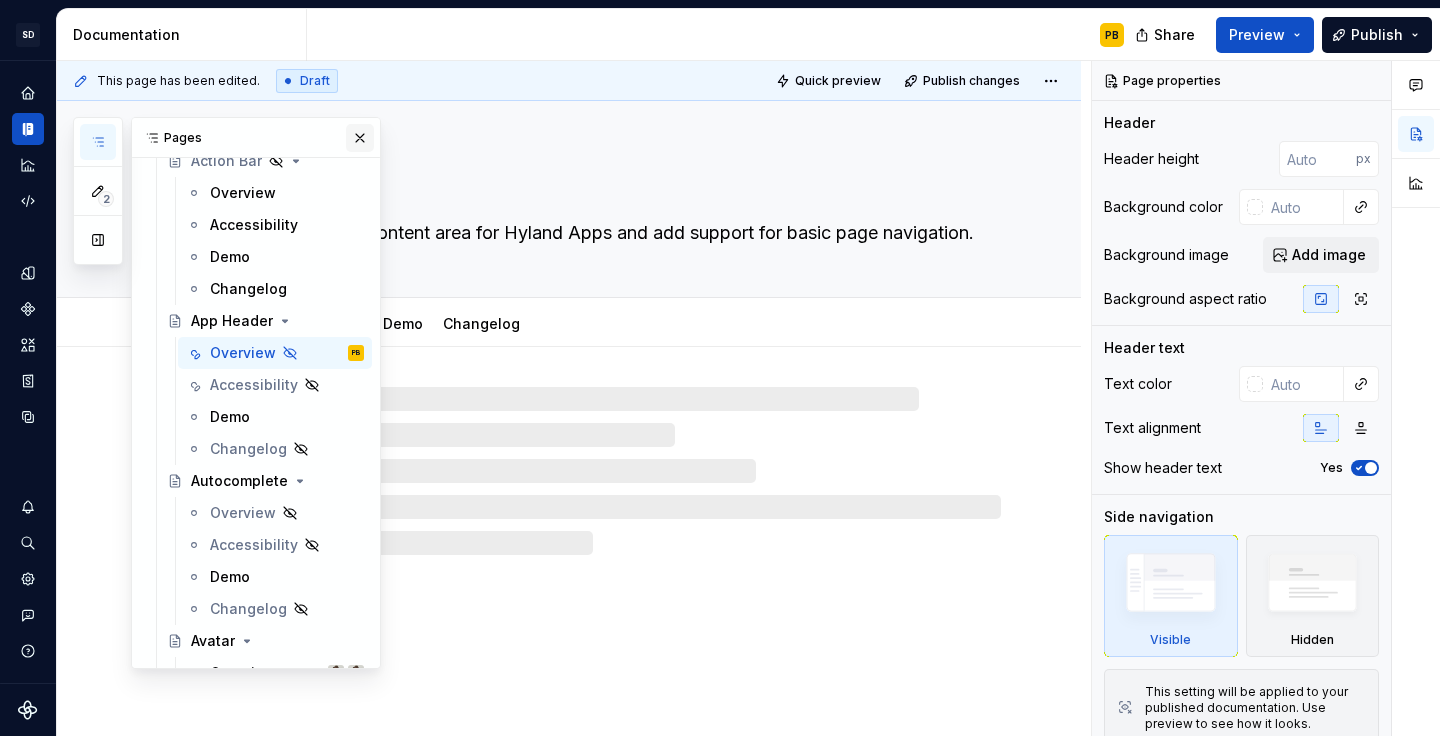 click at bounding box center [360, 138] 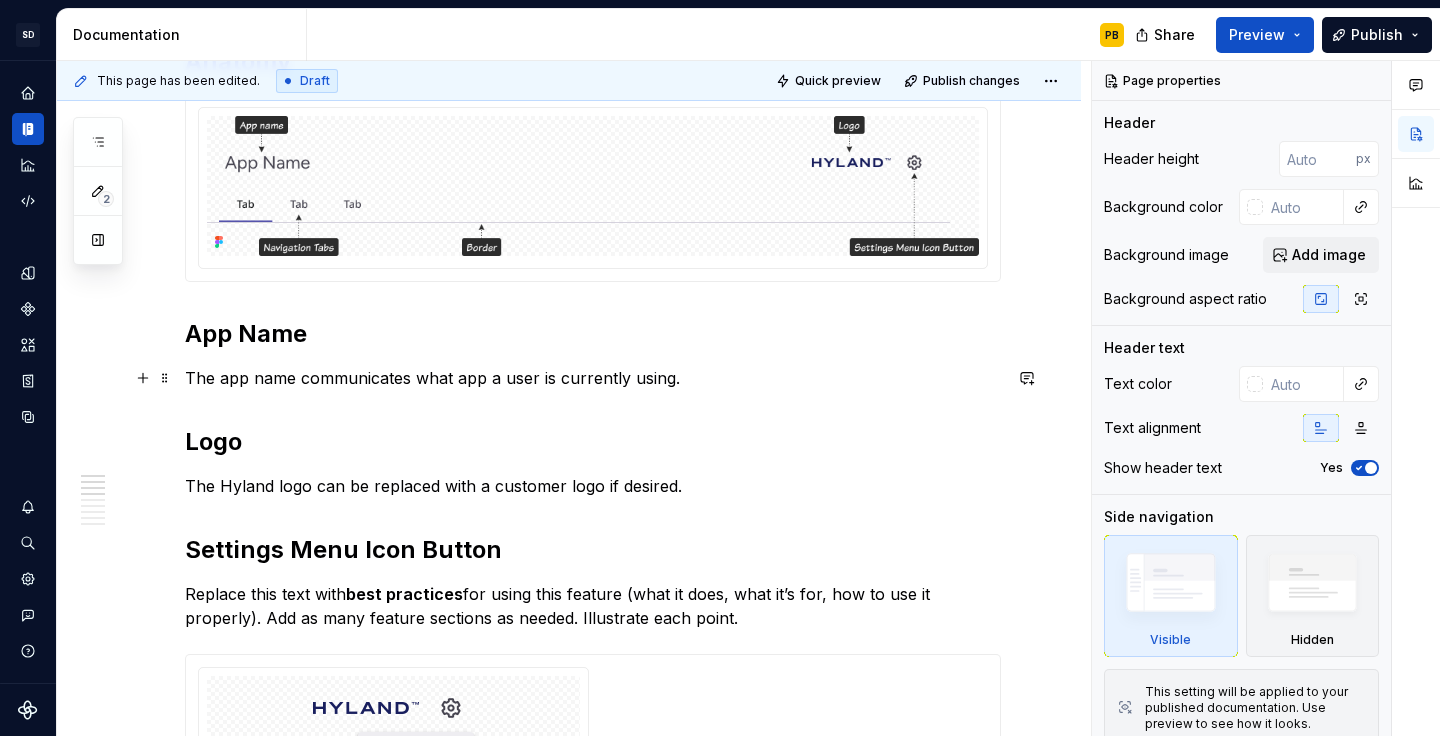 scroll, scrollTop: 305, scrollLeft: 0, axis: vertical 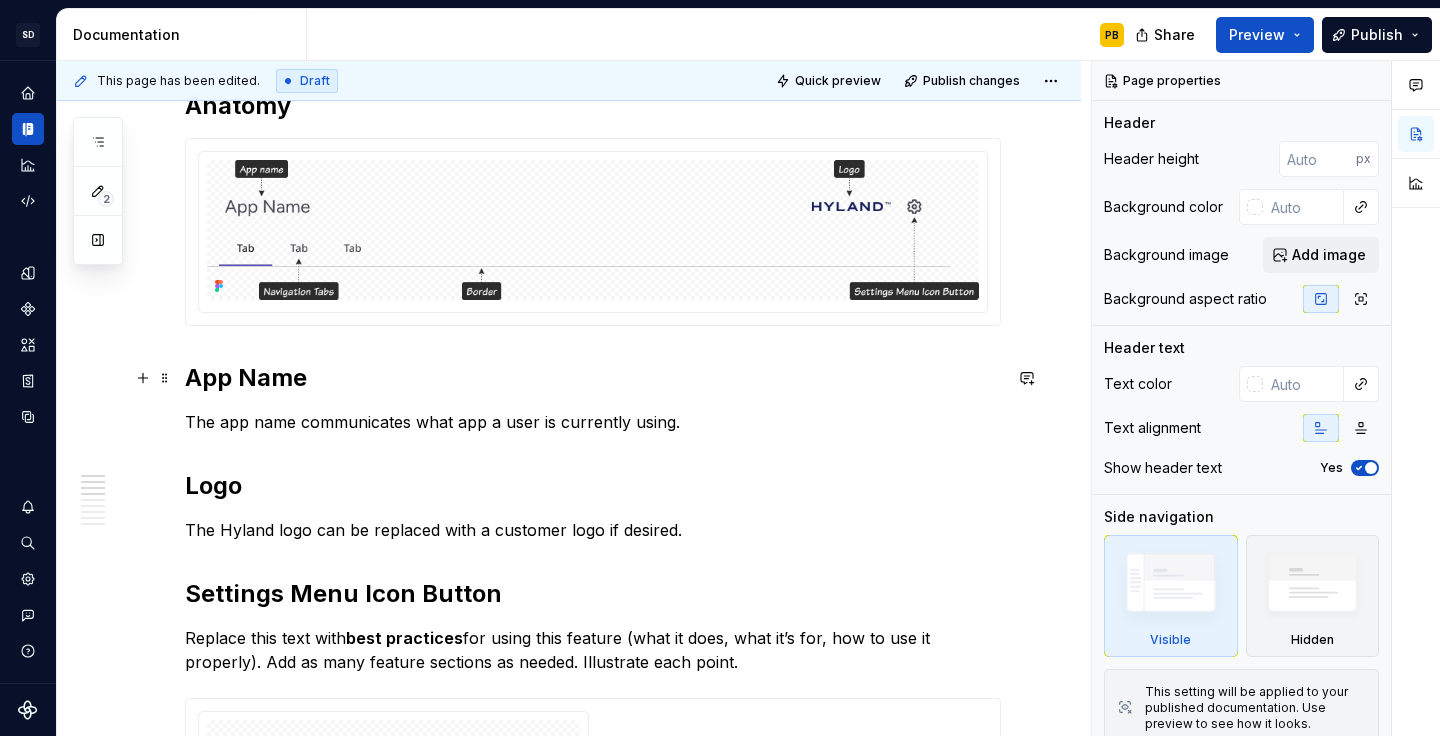 type on "*" 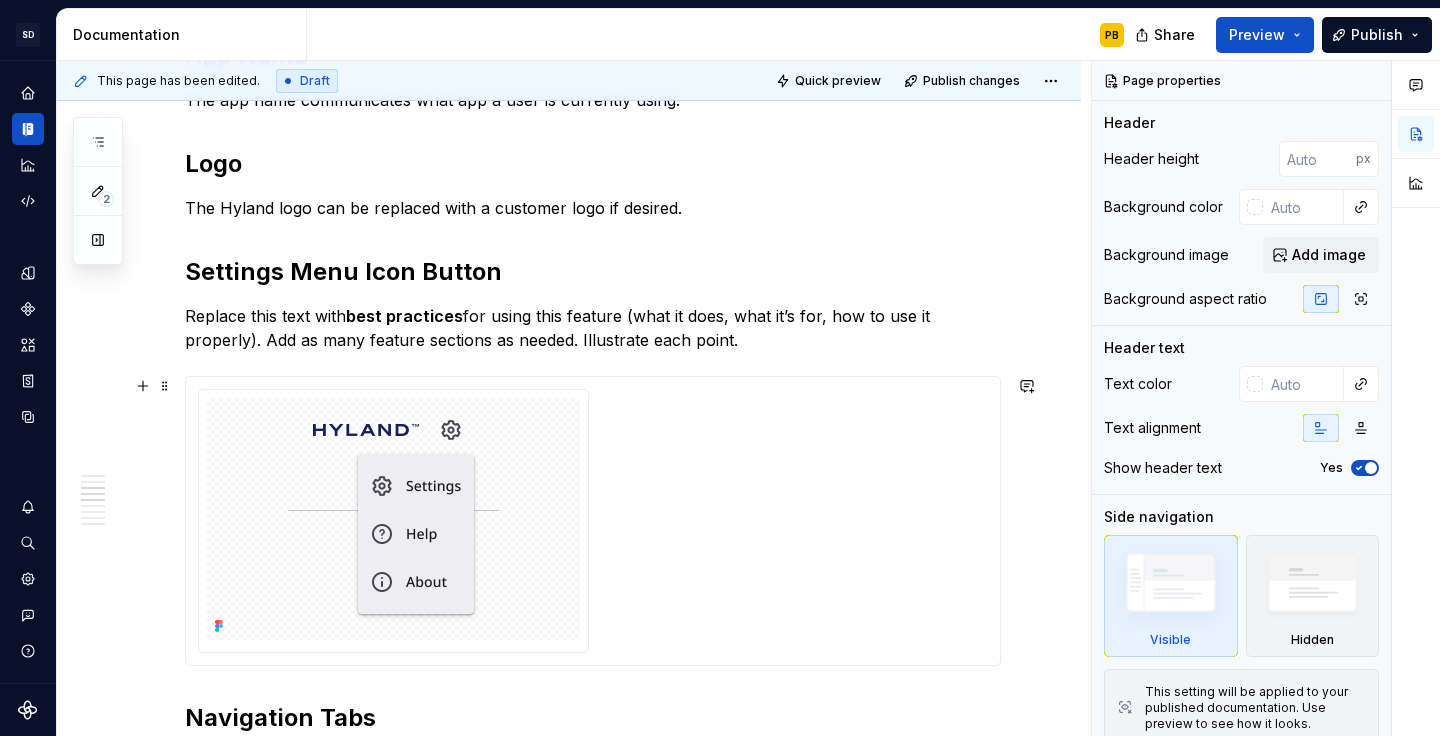 scroll, scrollTop: 648, scrollLeft: 0, axis: vertical 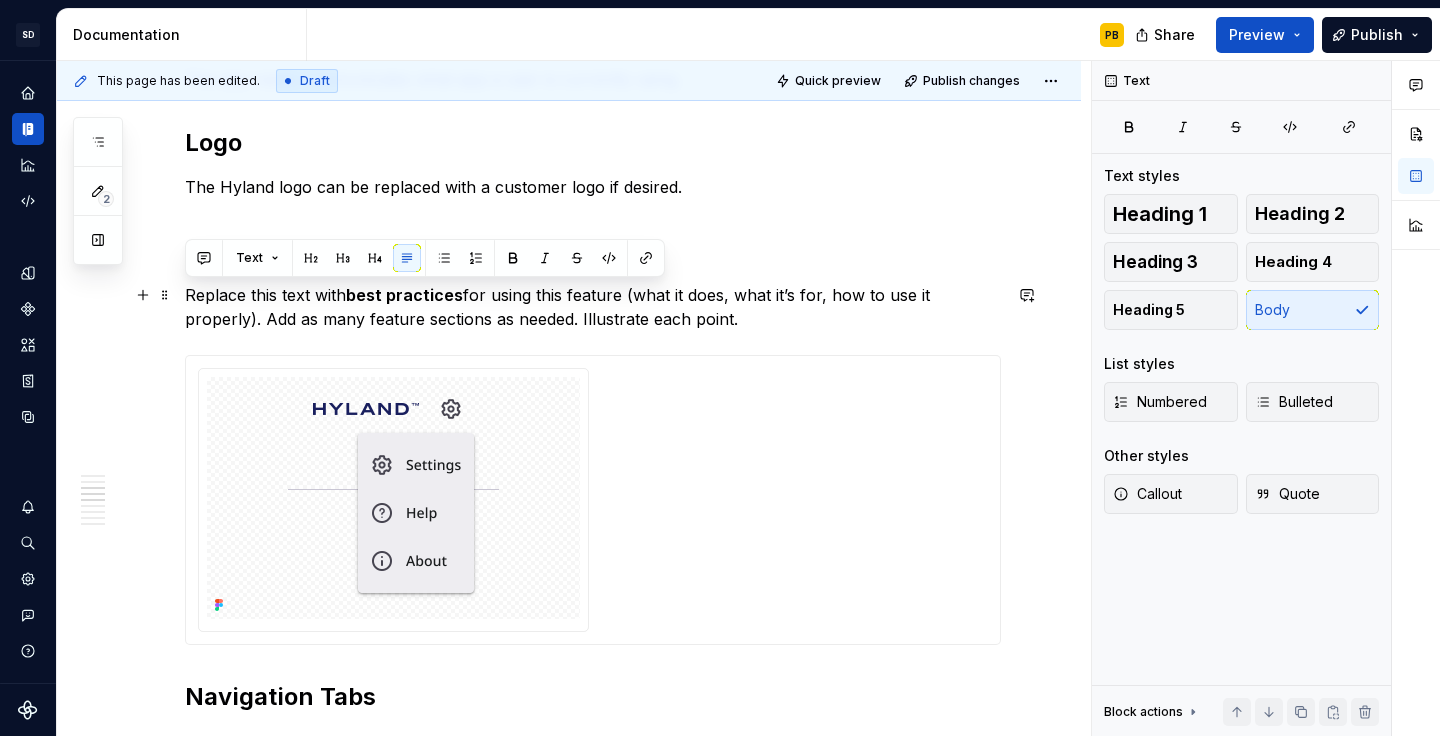 drag, startPoint x: 187, startPoint y: 296, endPoint x: 747, endPoint y: 327, distance: 560.85736 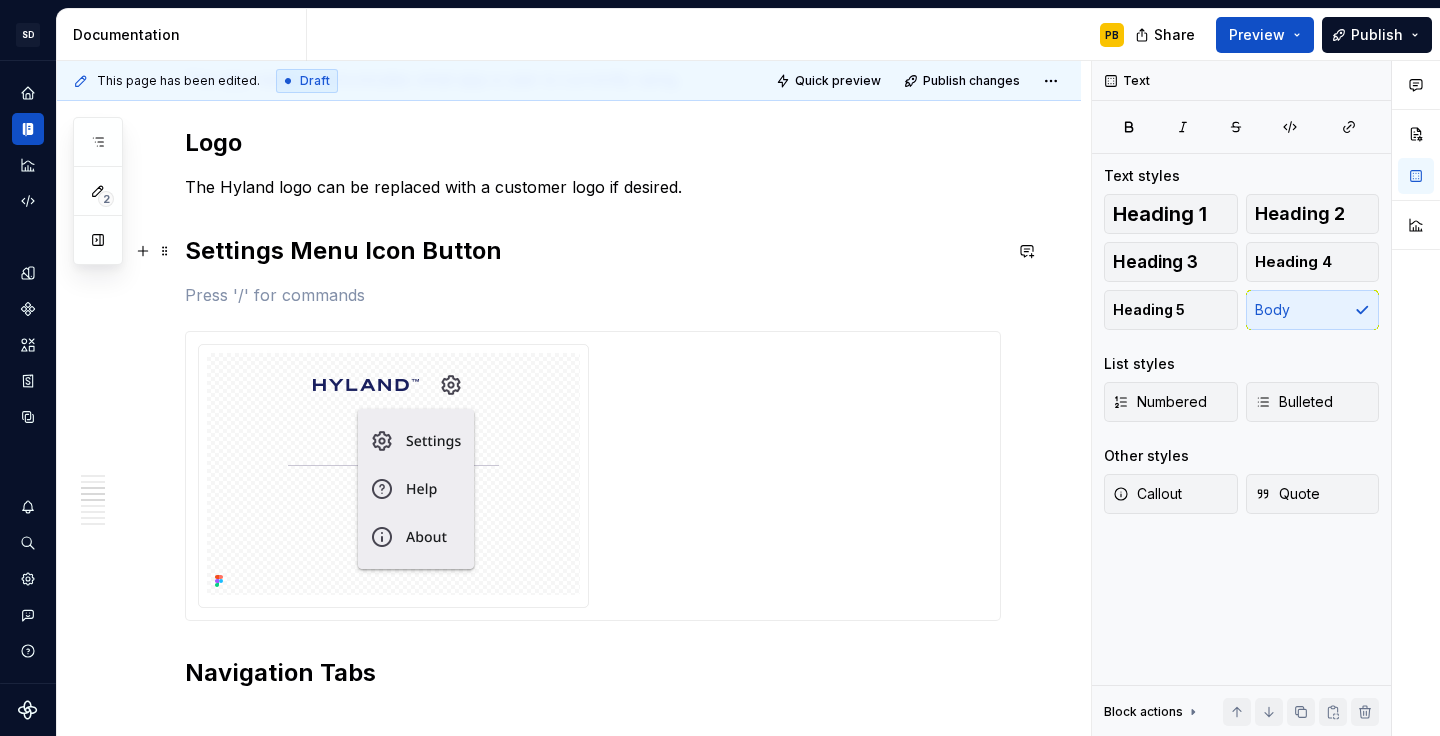 click on "Settings Menu Icon Button" at bounding box center [593, 251] 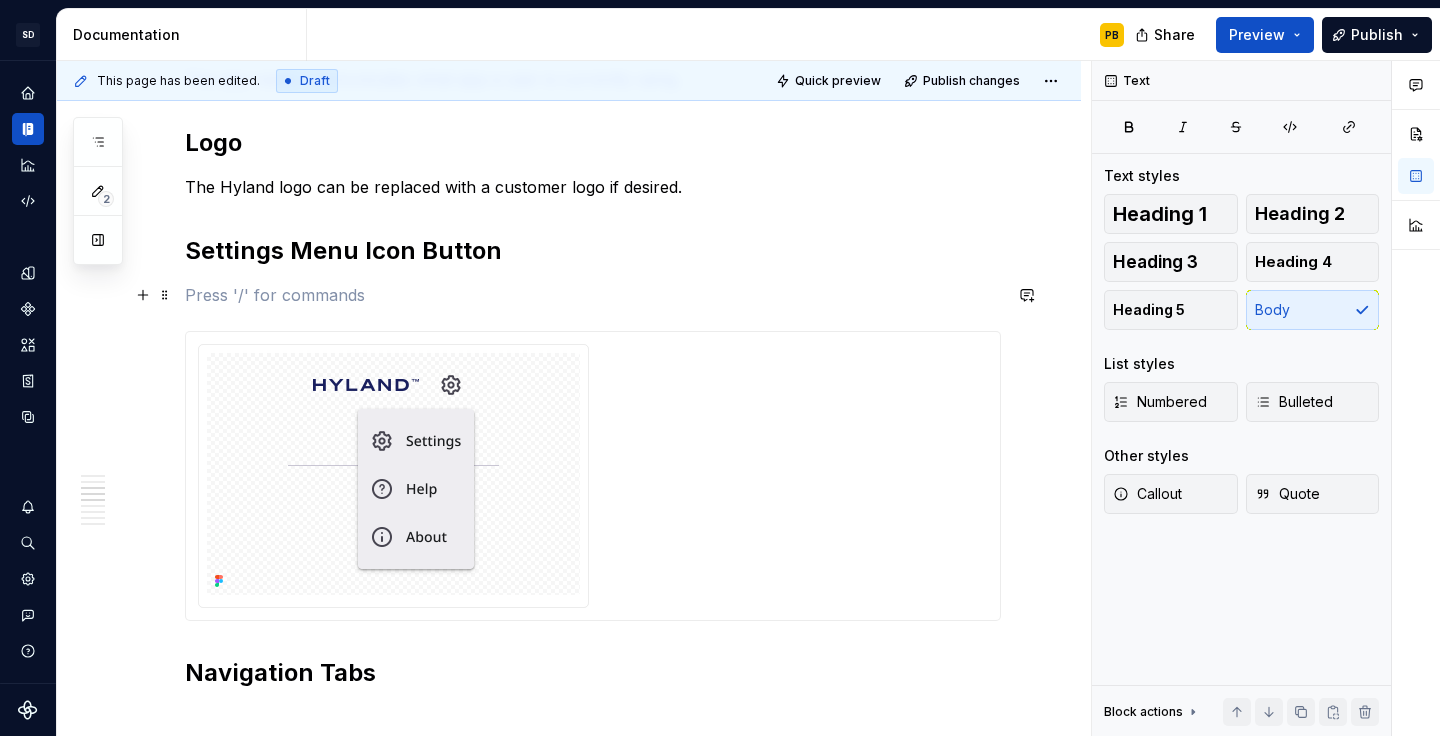 click at bounding box center (593, 295) 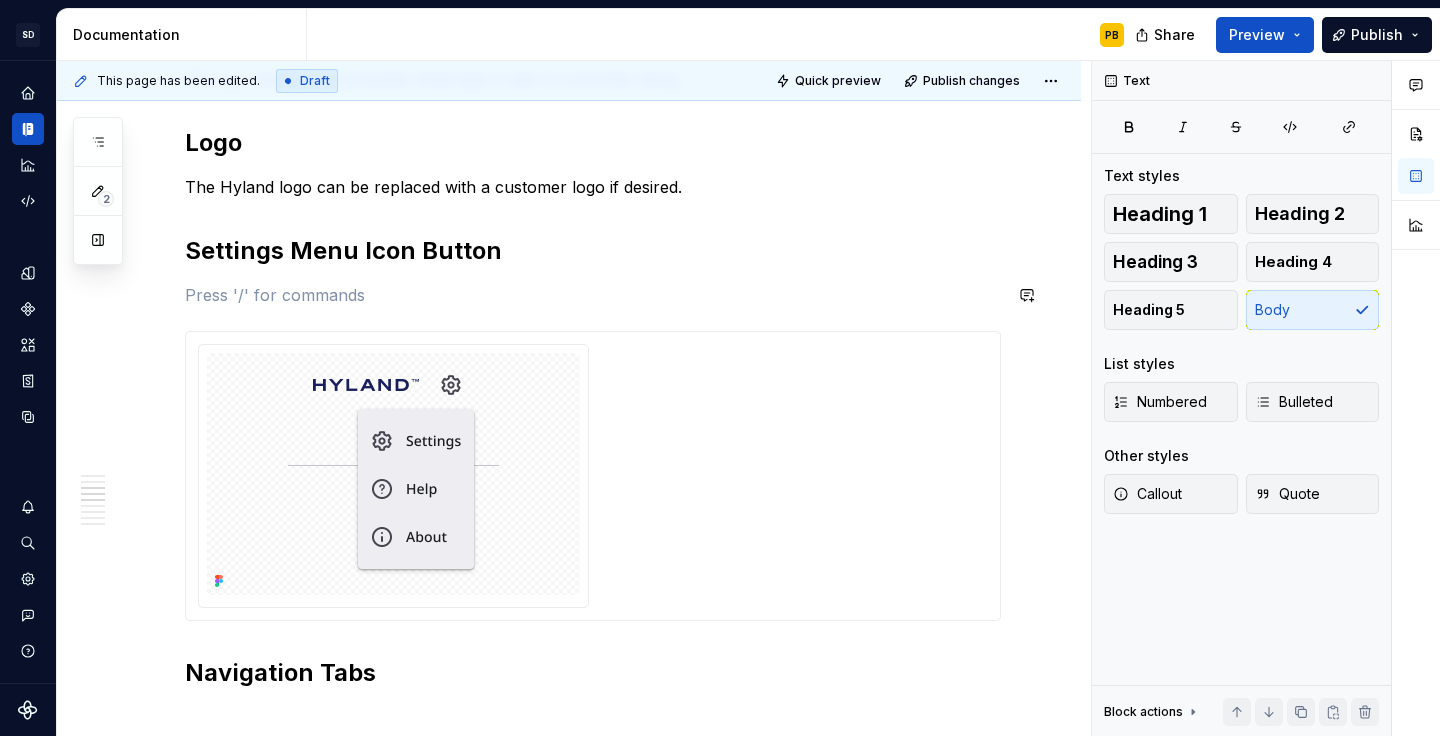 type 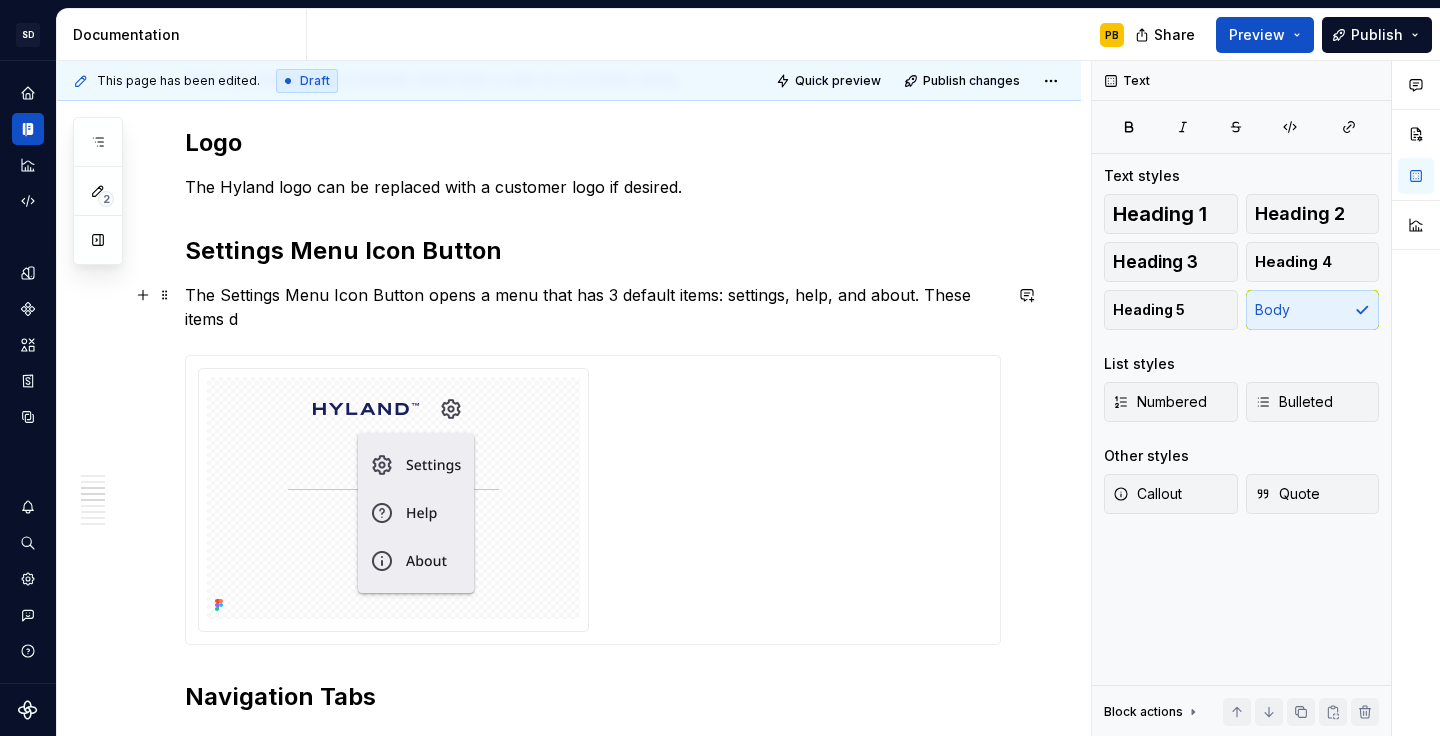 click on "The Settings Menu Icon Button opens a menu that has 3 default items: settings, help, and about. These items d" at bounding box center [593, 307] 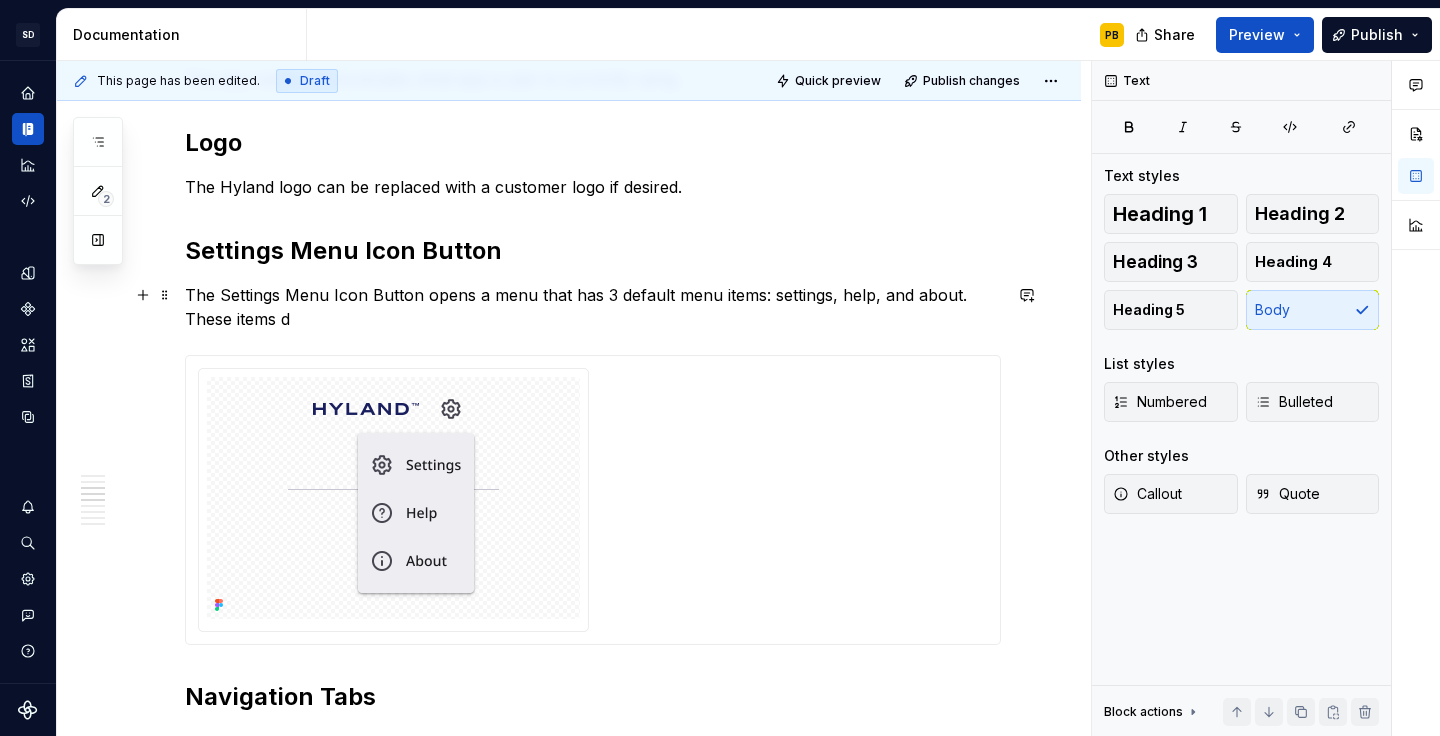 click on "The Settings Menu Icon Button opens a menu that has 3 default menu items: settings, help, and about. These items d" at bounding box center [593, 307] 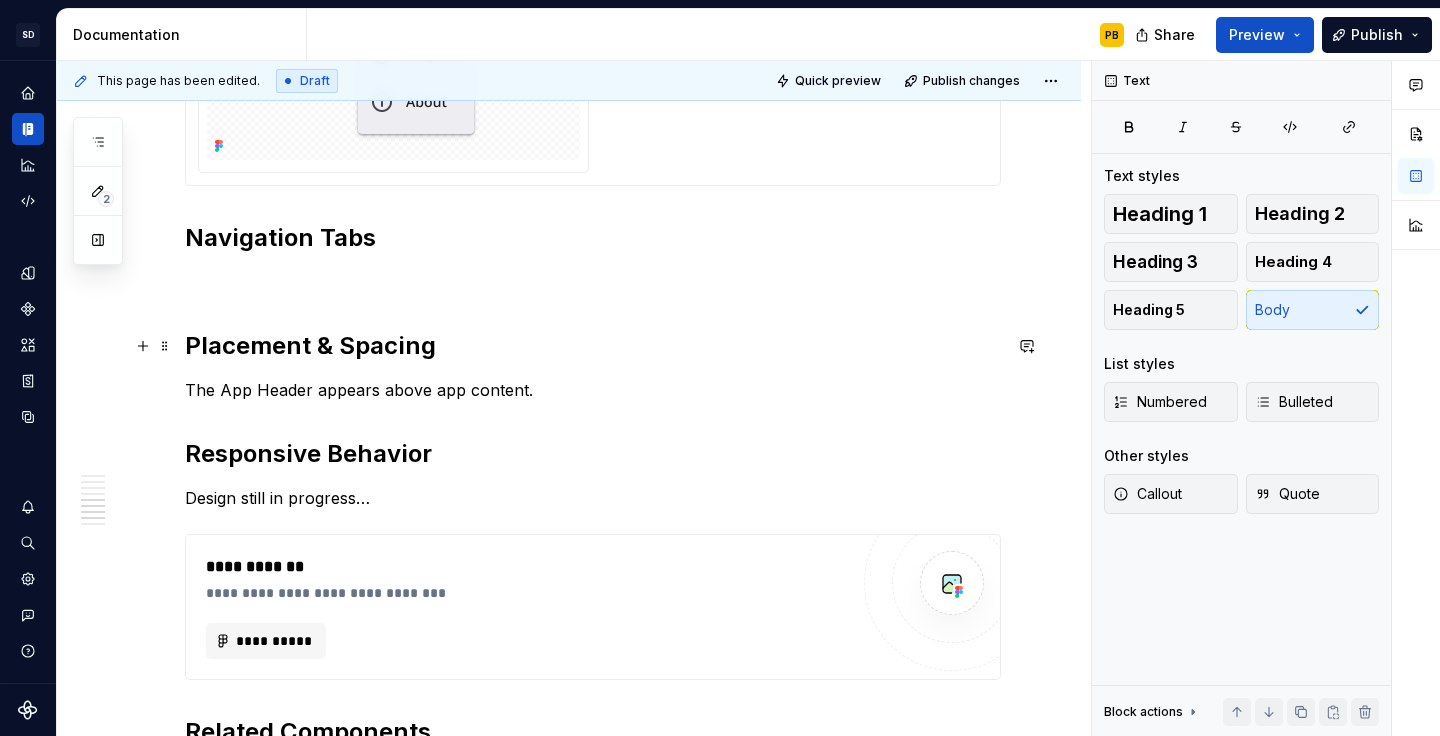 scroll, scrollTop: 1132, scrollLeft: 0, axis: vertical 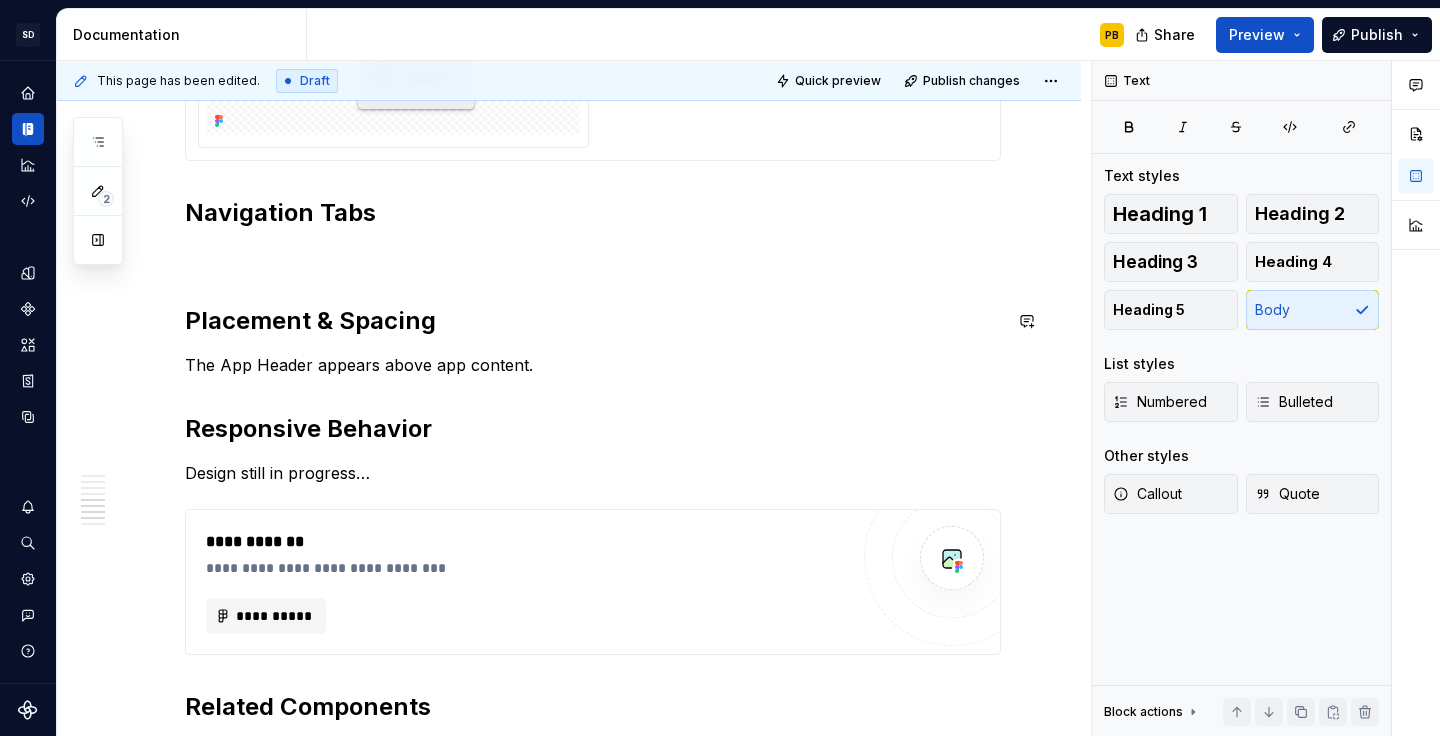 click at bounding box center (593, 257) 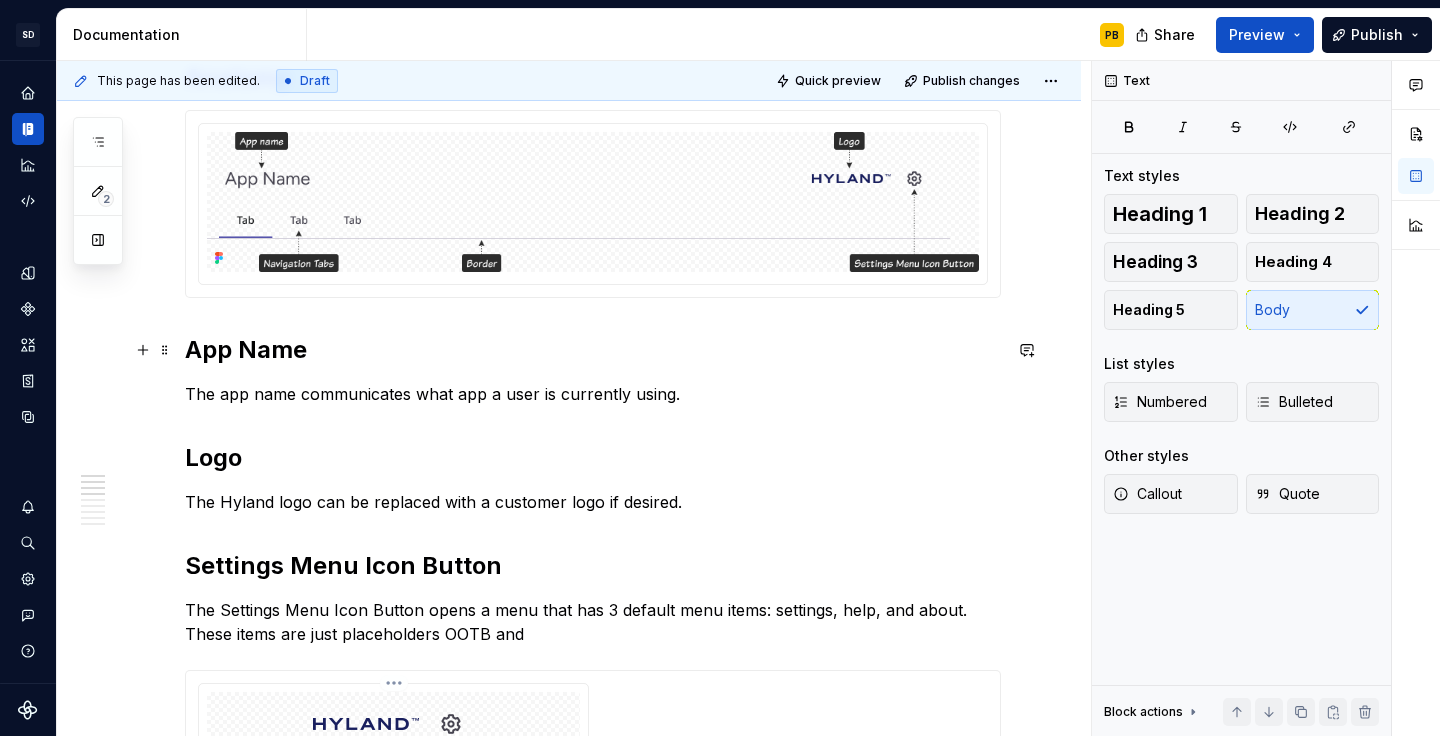 scroll, scrollTop: 261, scrollLeft: 0, axis: vertical 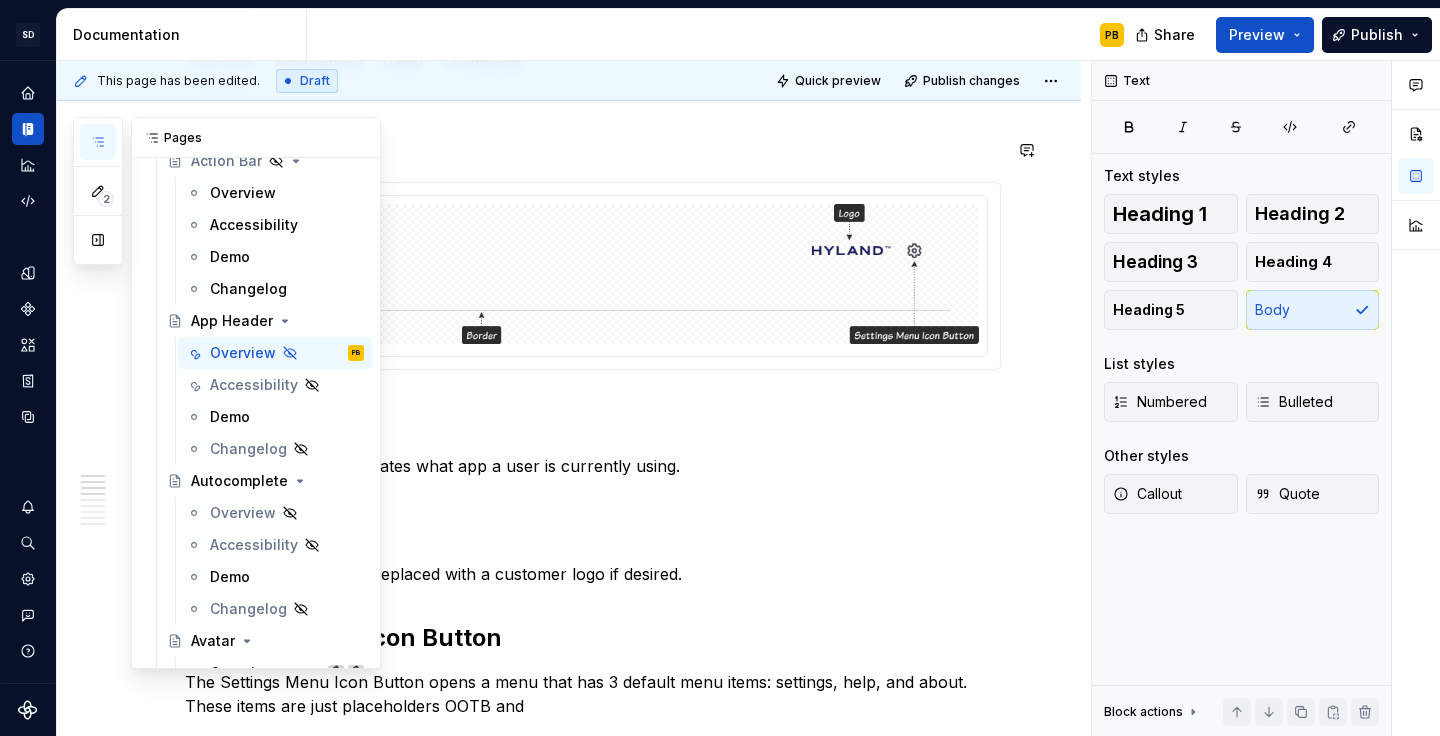 click at bounding box center (98, 142) 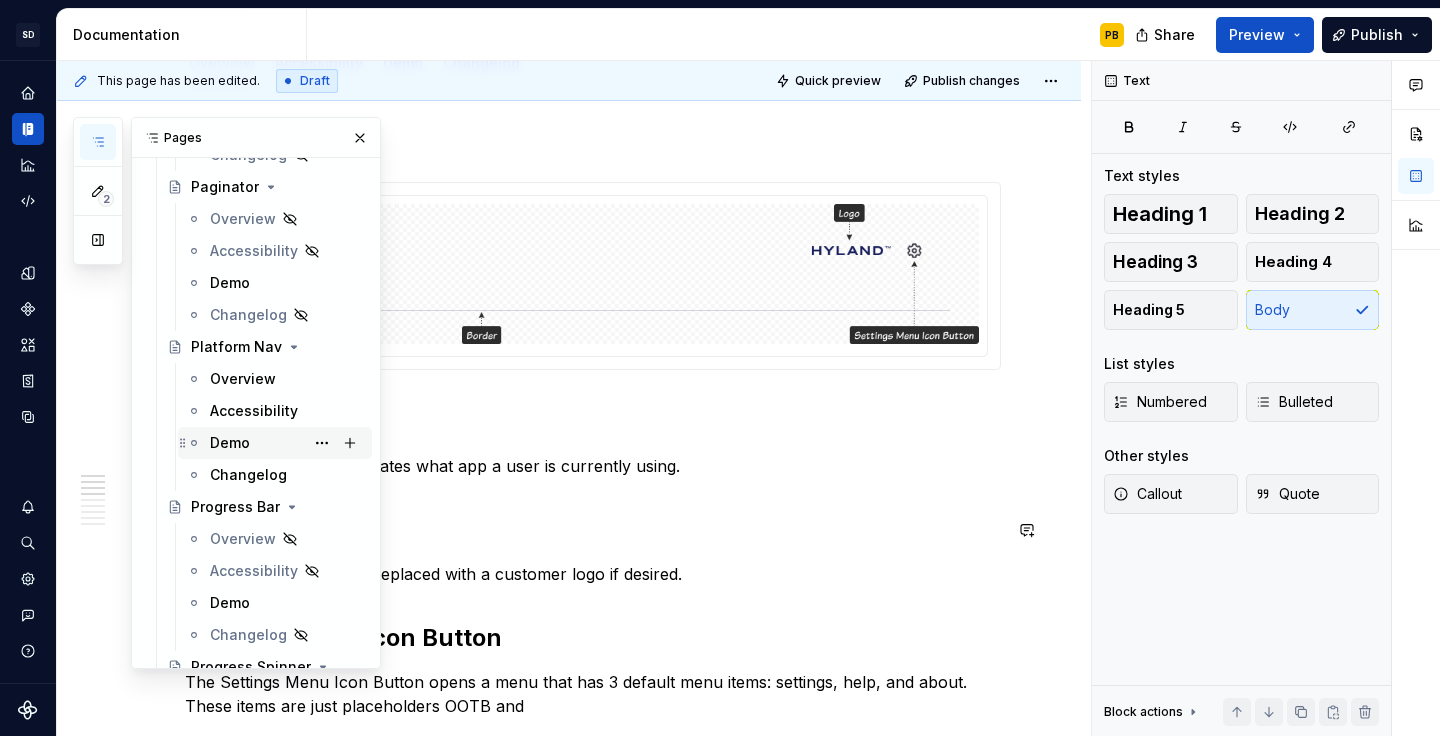 scroll, scrollTop: 3917, scrollLeft: 0, axis: vertical 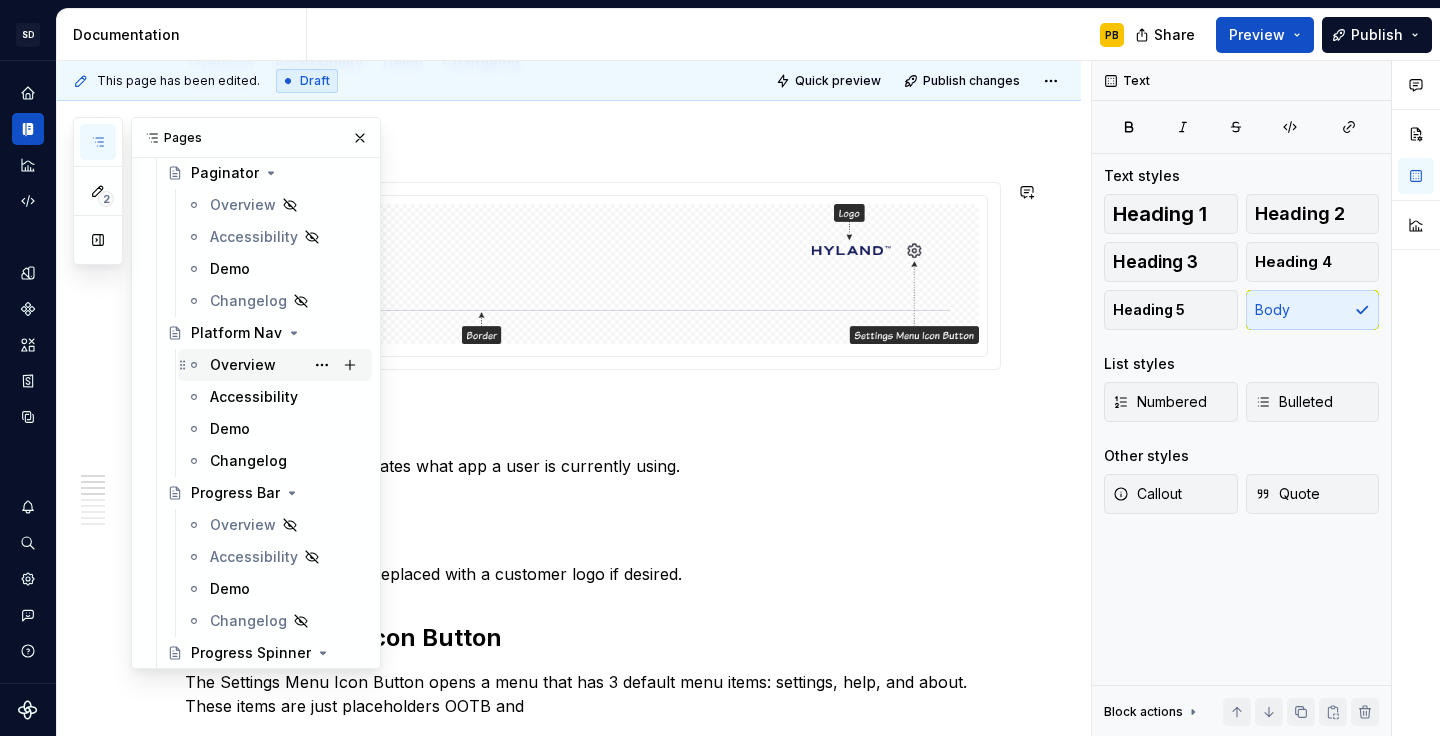 click on "Overview" at bounding box center [243, 365] 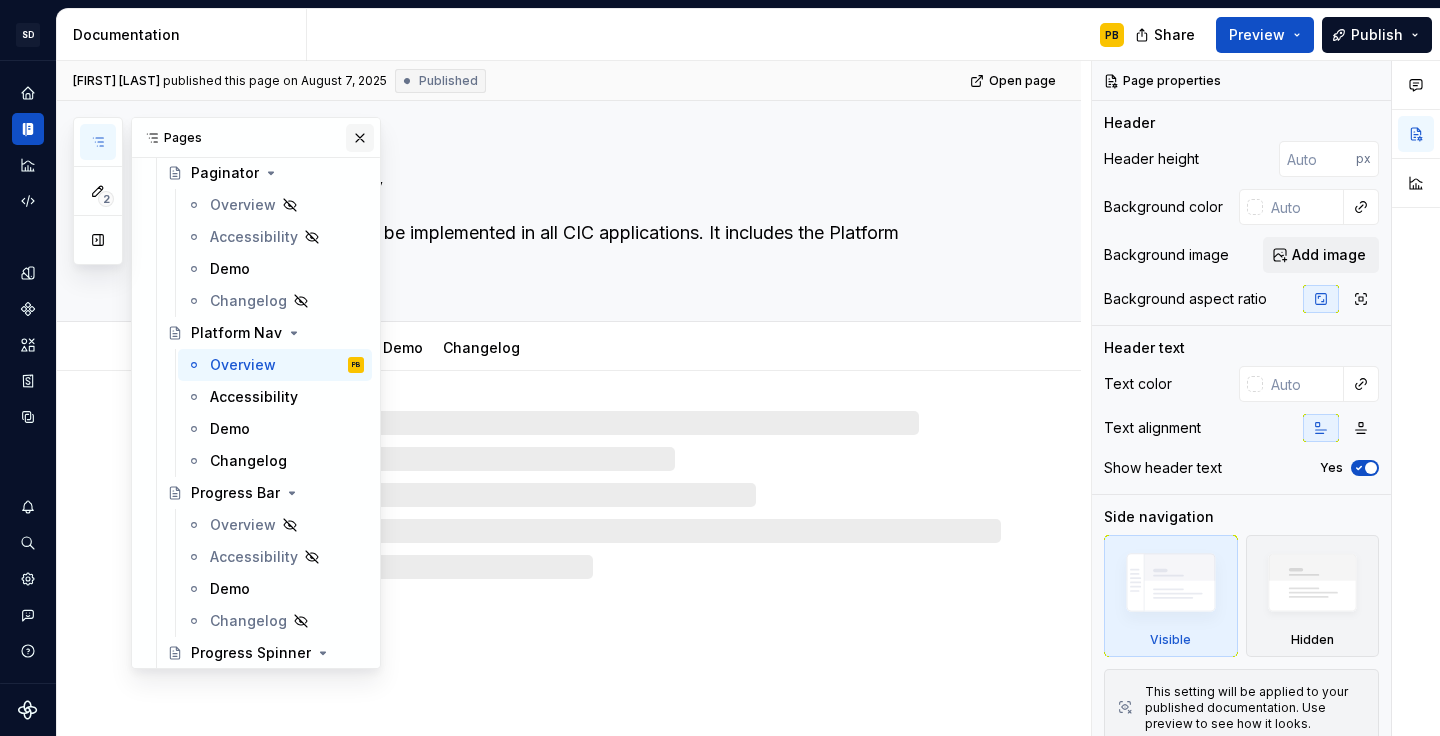 click at bounding box center (360, 138) 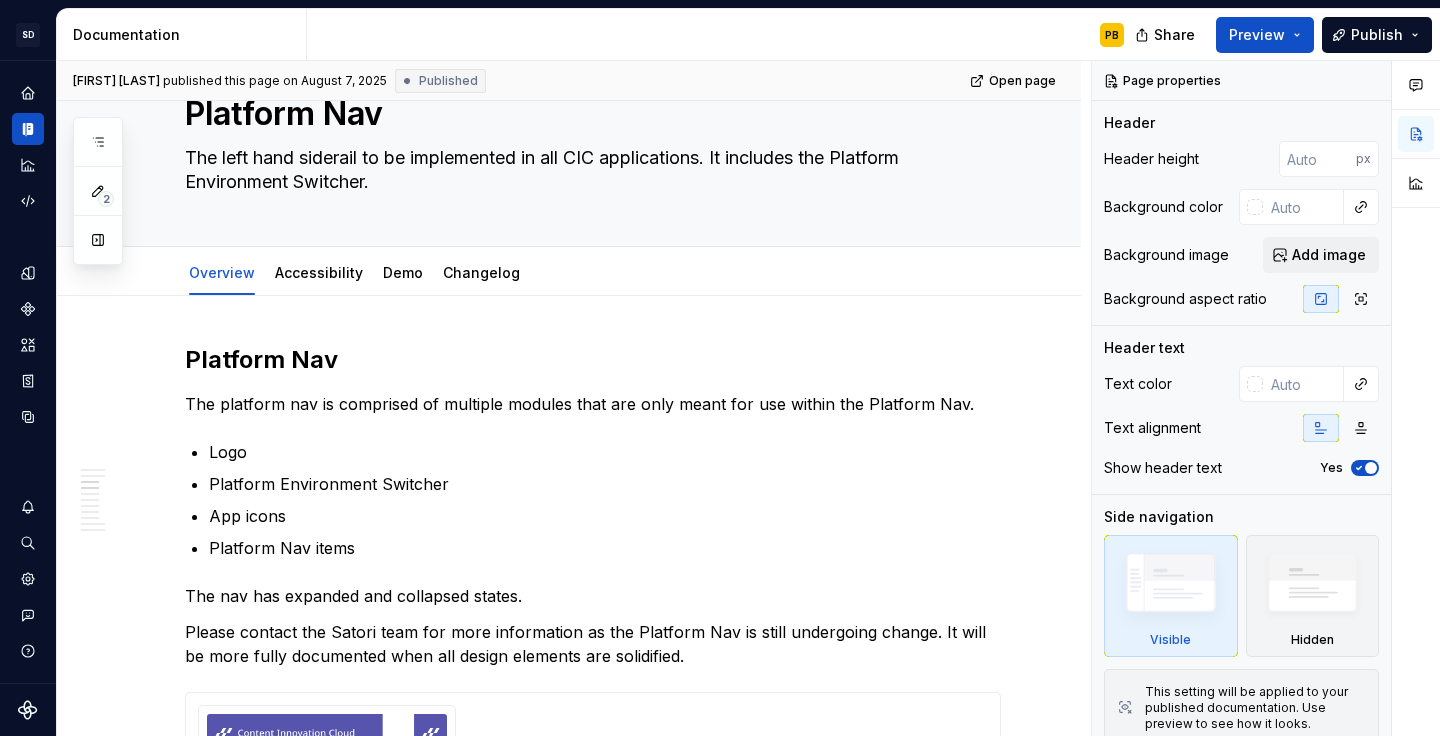 scroll, scrollTop: 0, scrollLeft: 0, axis: both 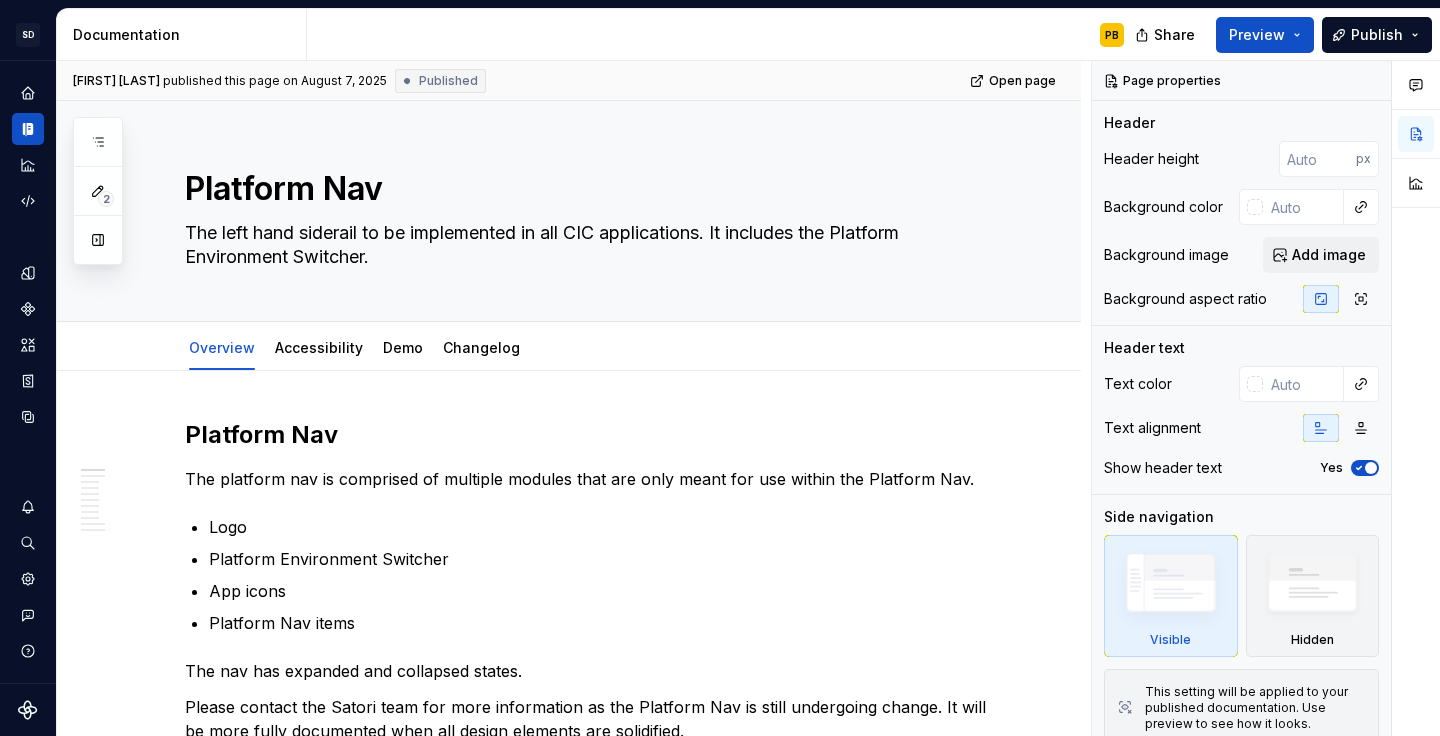 type on "*" 